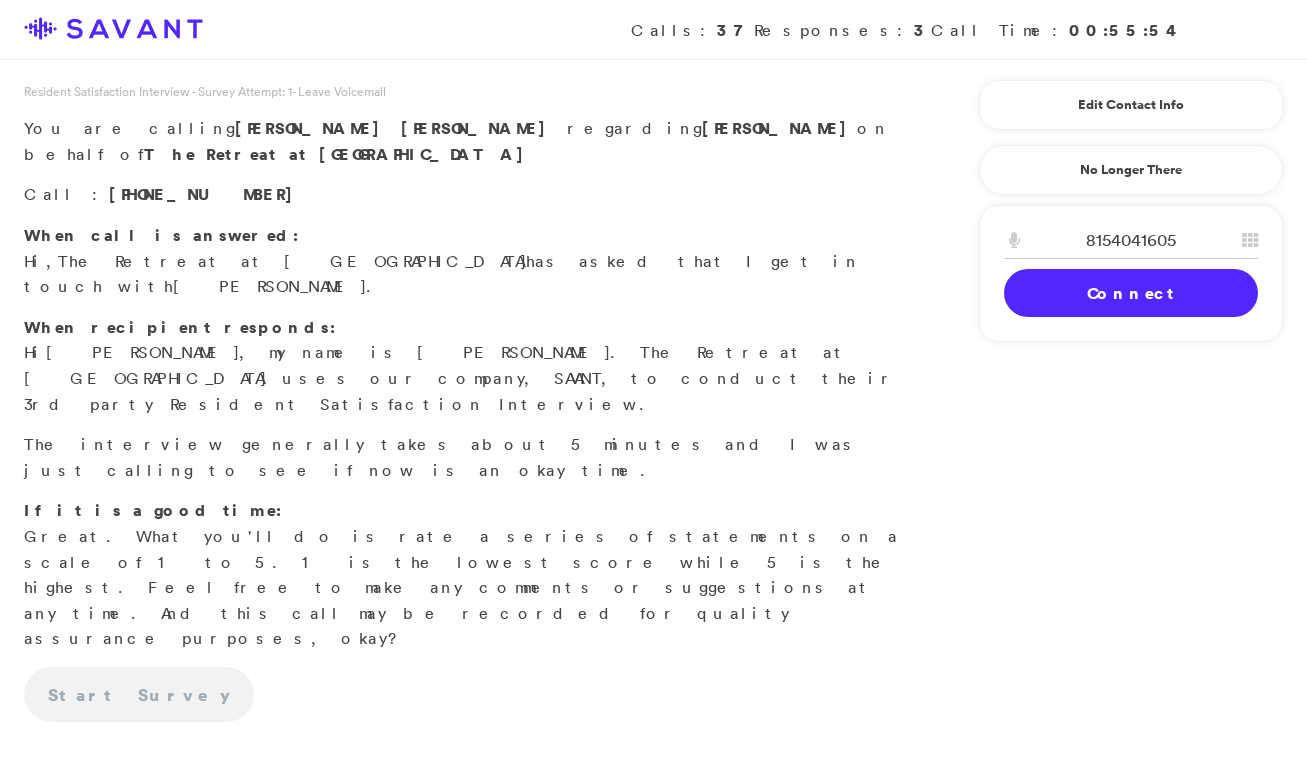 scroll, scrollTop: 0, scrollLeft: 0, axis: both 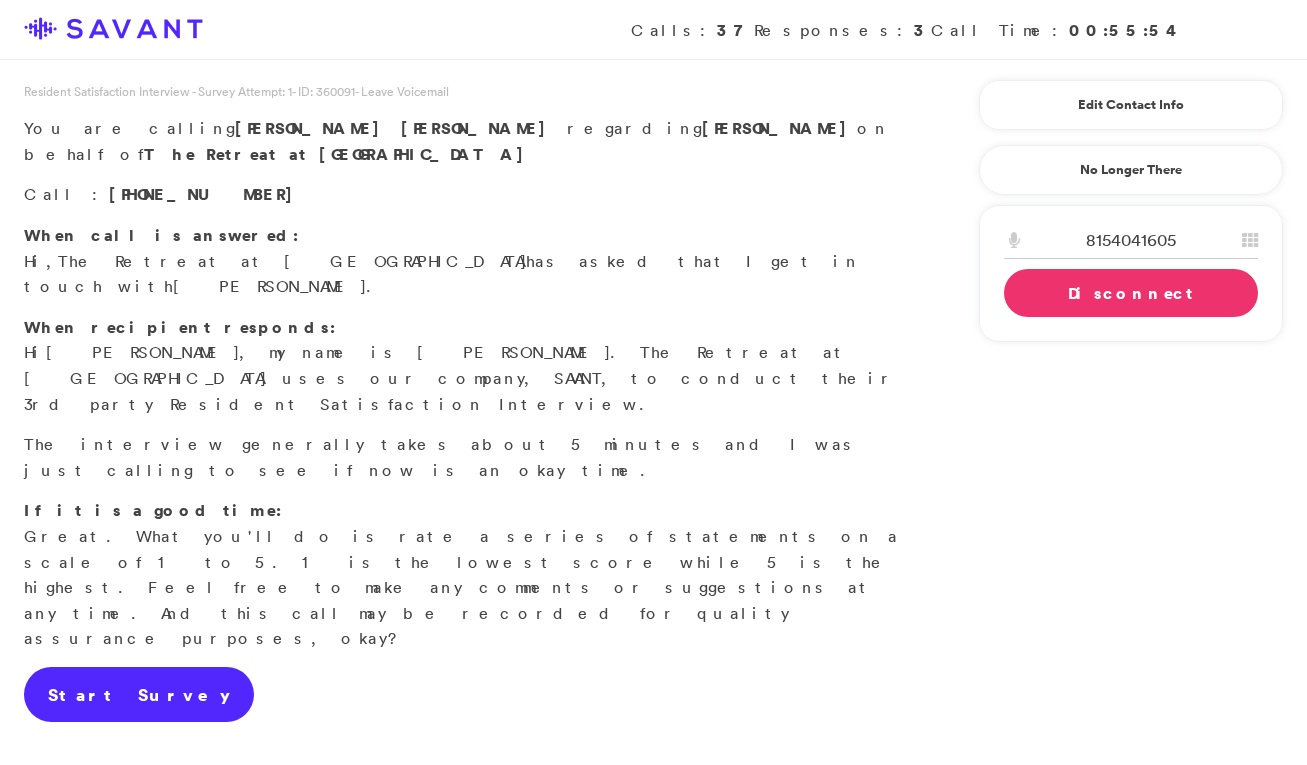 click on "Start Survey" at bounding box center [139, 695] 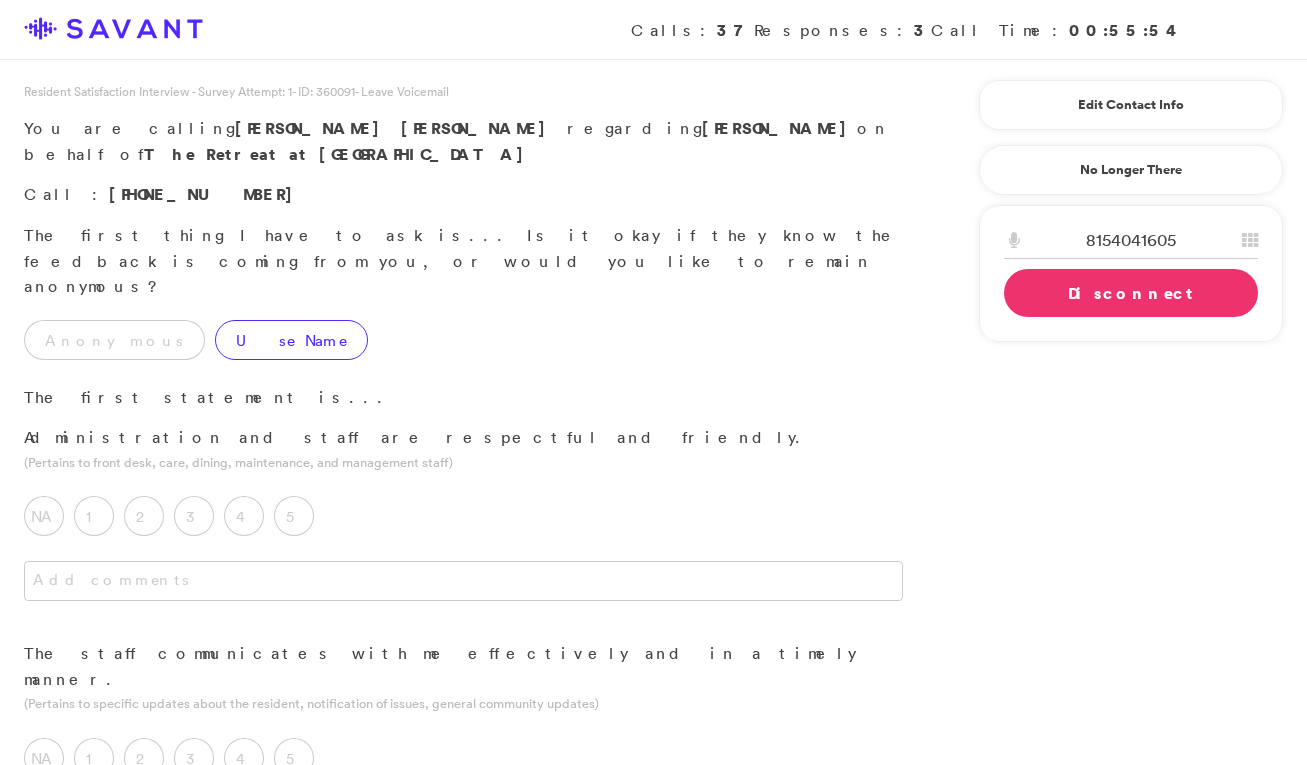 click on "Use Name" at bounding box center [291, 340] 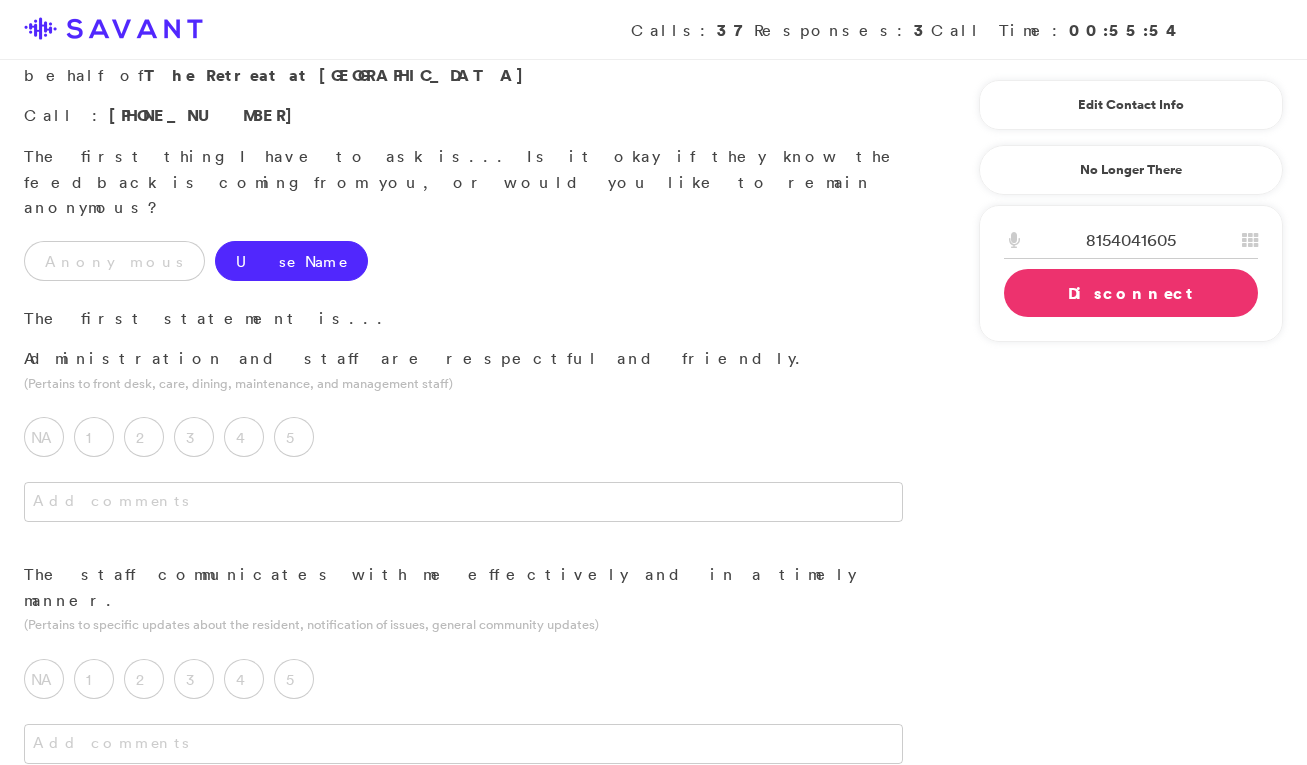scroll, scrollTop: 96, scrollLeft: 0, axis: vertical 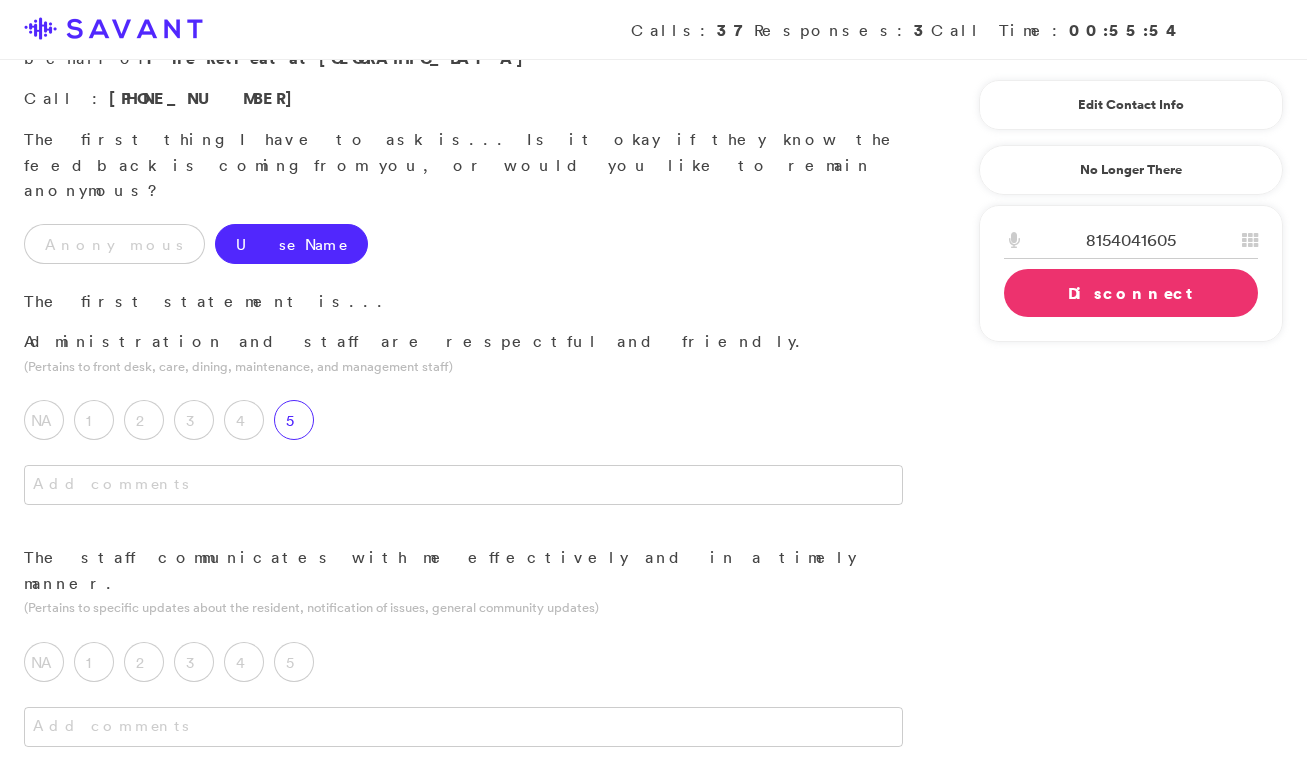 click on "5" at bounding box center [294, 420] 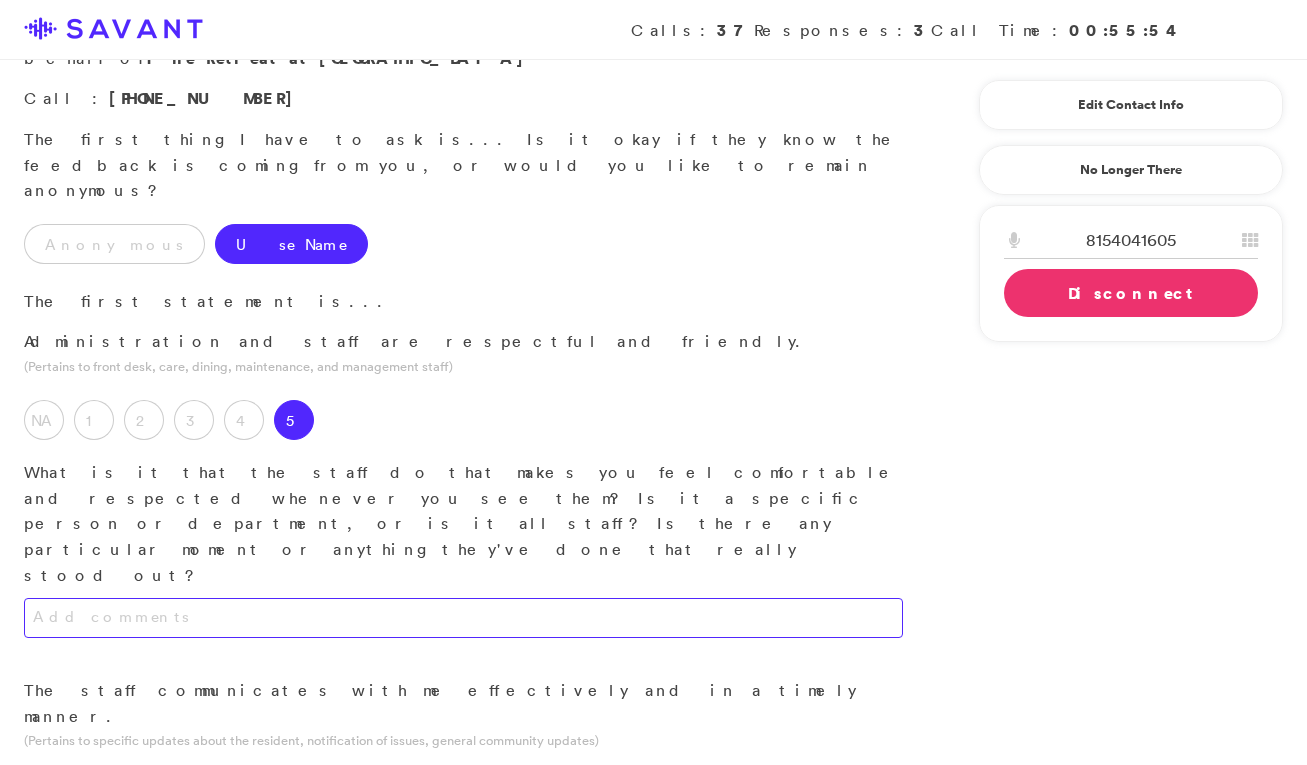click at bounding box center [463, 618] 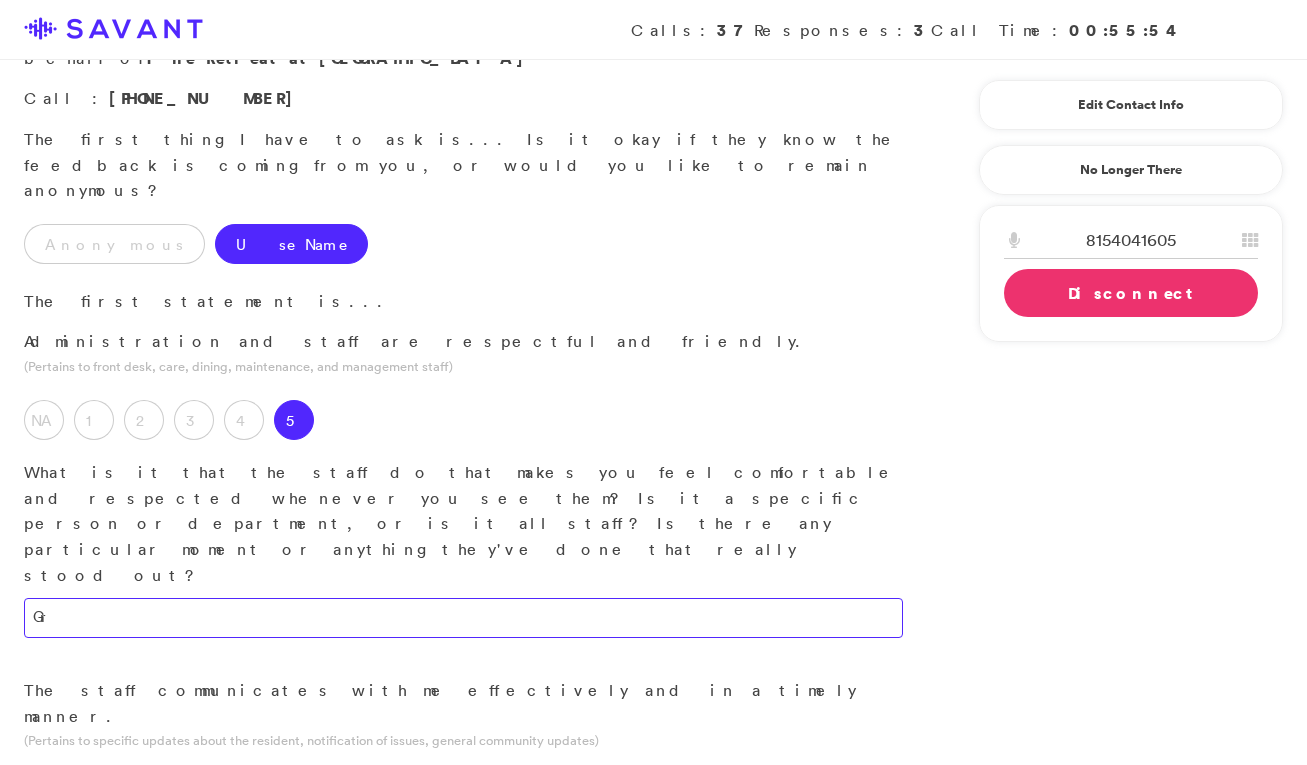 type on "G" 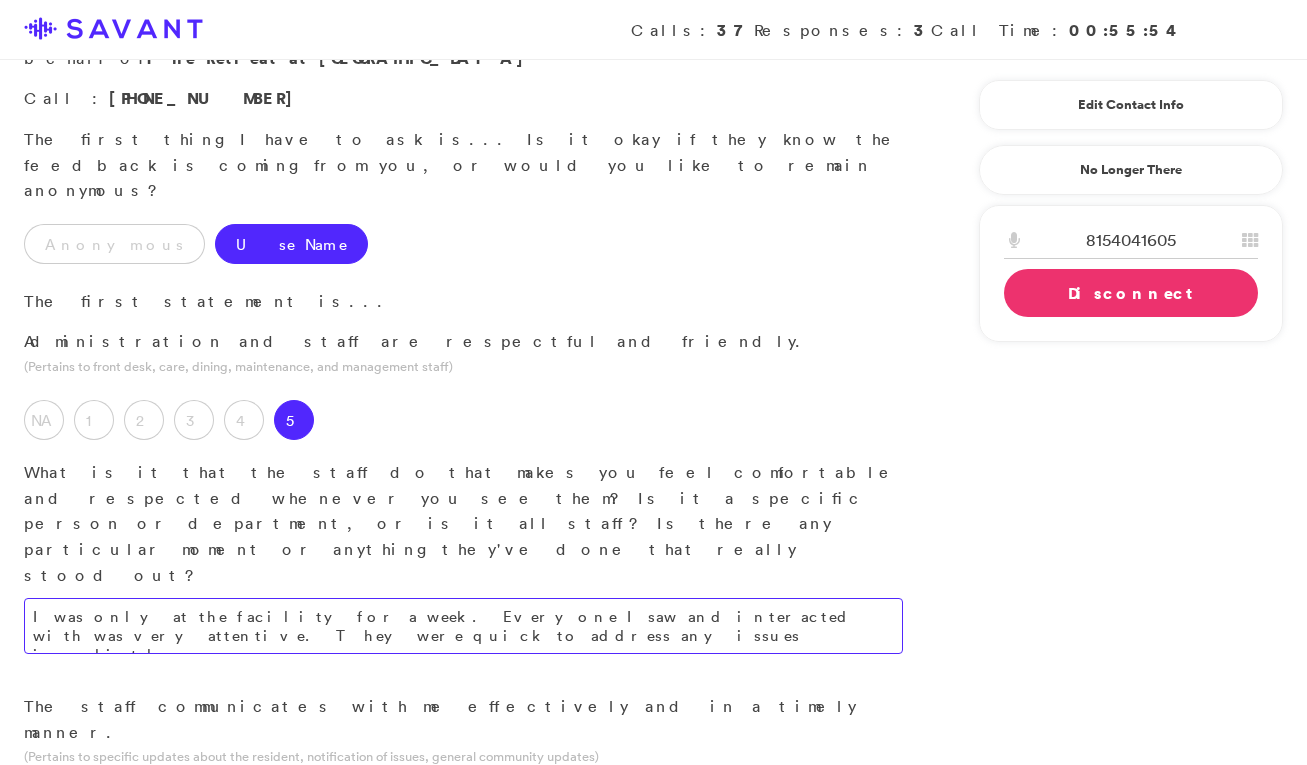 click on "I was only at the facility for a week. Everyone I saw and interacted with was very attentive. They were quick to address any issues immediately." at bounding box center (463, 626) 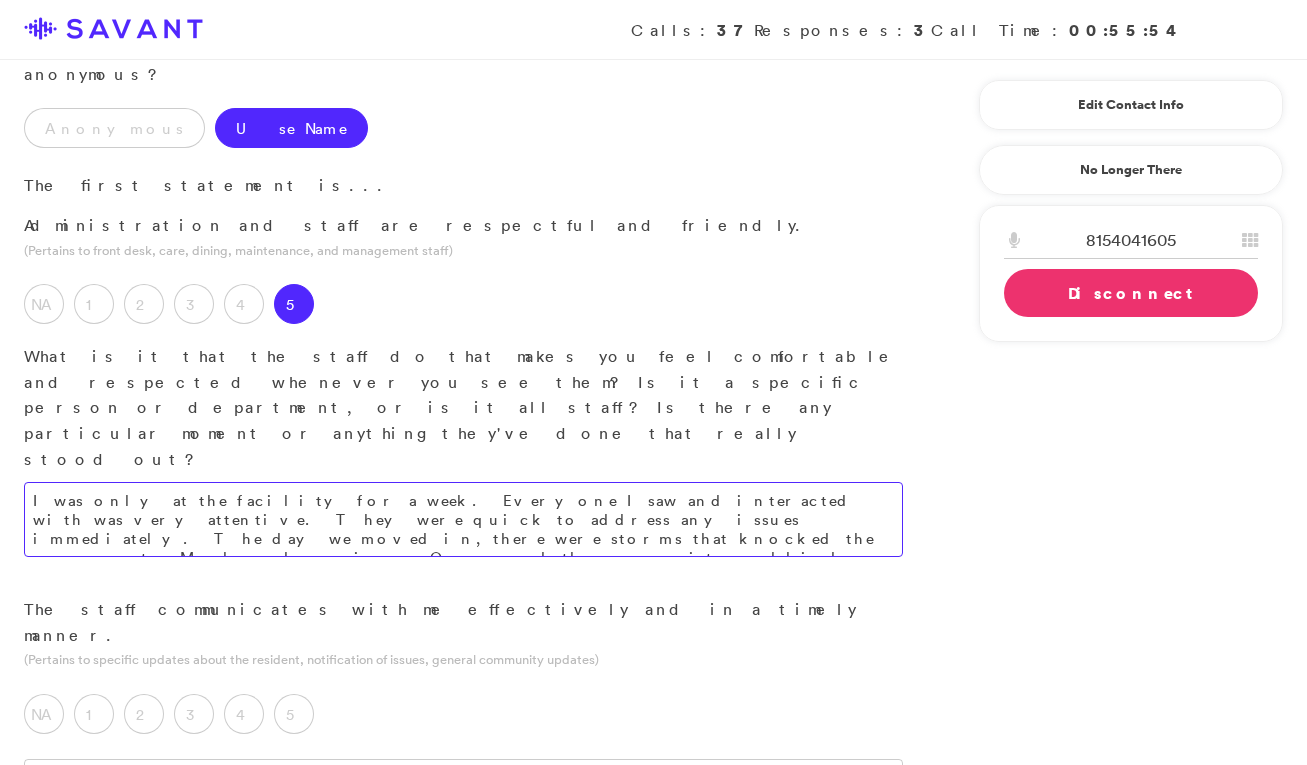 scroll, scrollTop: 220, scrollLeft: 0, axis: vertical 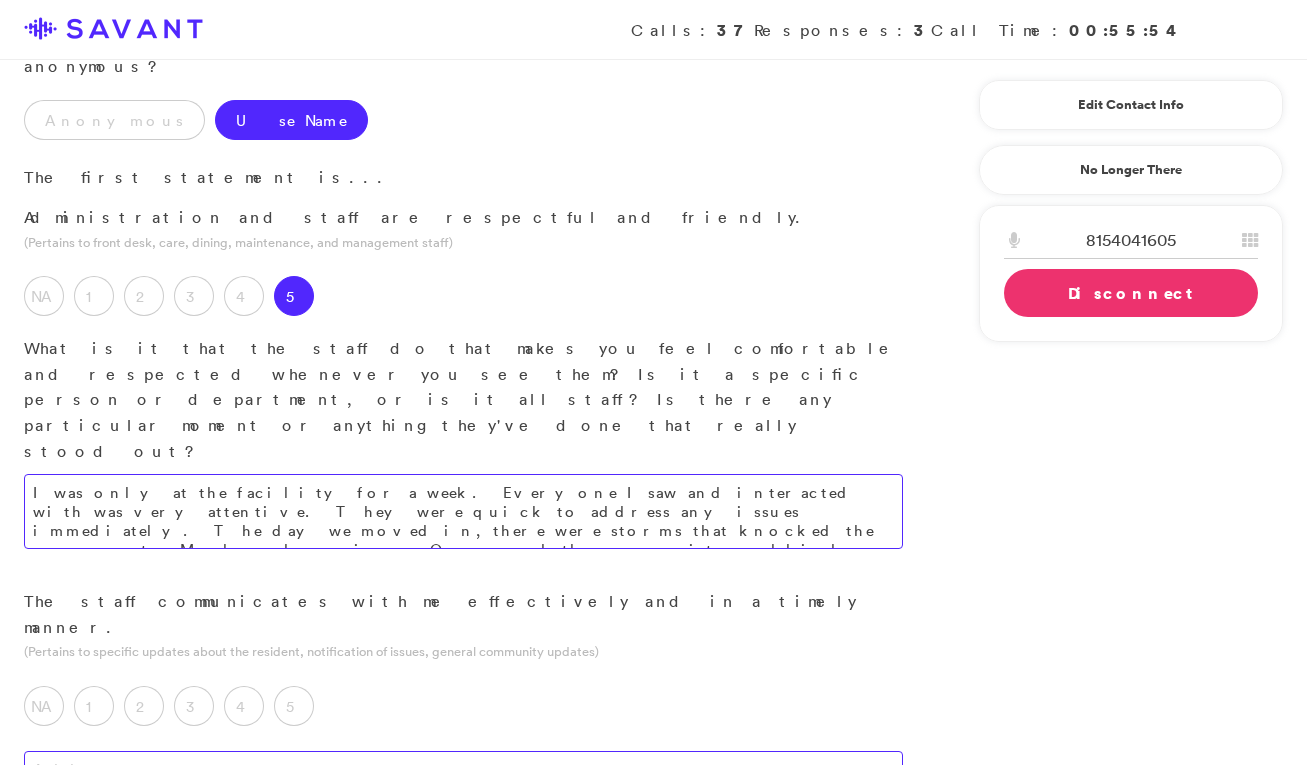 type on "I was only at the facility for a week. Everyone I saw and interacted with was very attentive. They were quick to address any issues immediately. The day we moved in, there were storms that knocked the power out. My loved one is on Oxygen and the community rallied together to ensure that he received Oxygen." 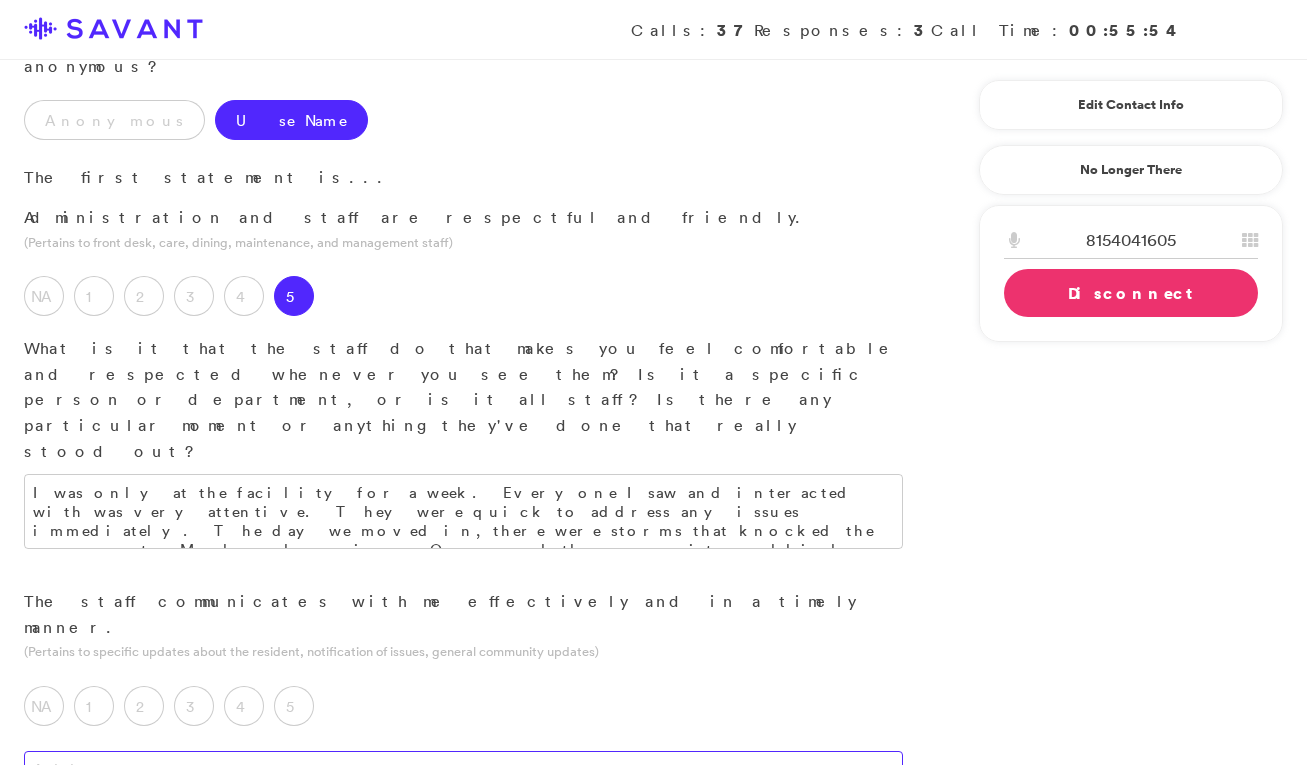 click at bounding box center (463, 771) 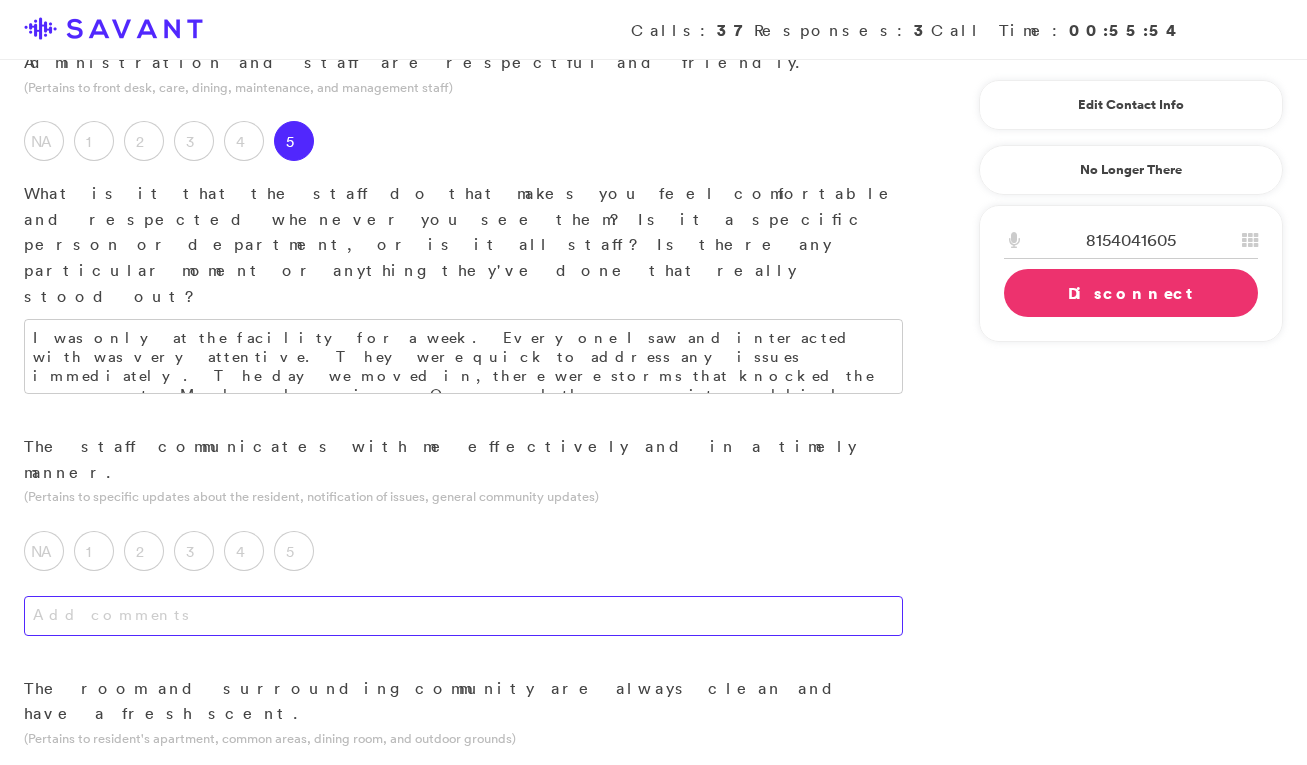 scroll, scrollTop: 376, scrollLeft: 0, axis: vertical 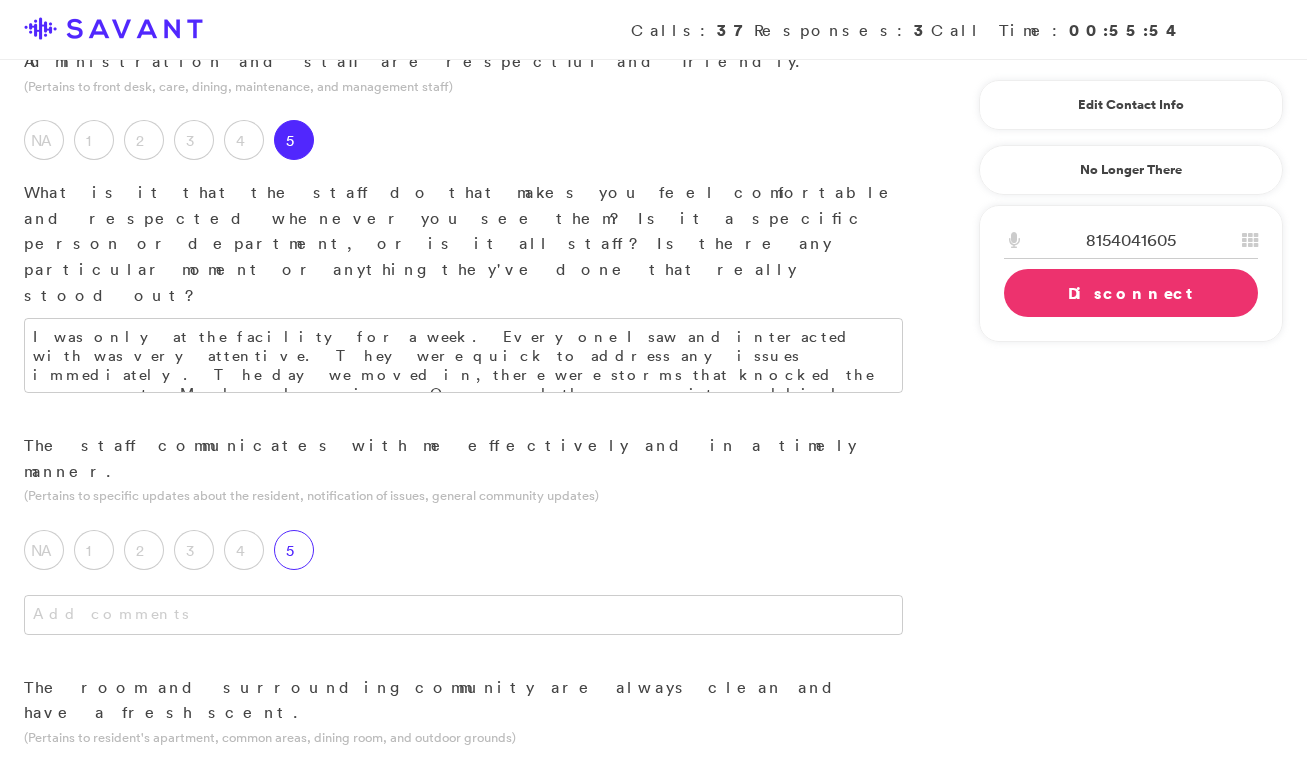 click on "5" at bounding box center (294, 550) 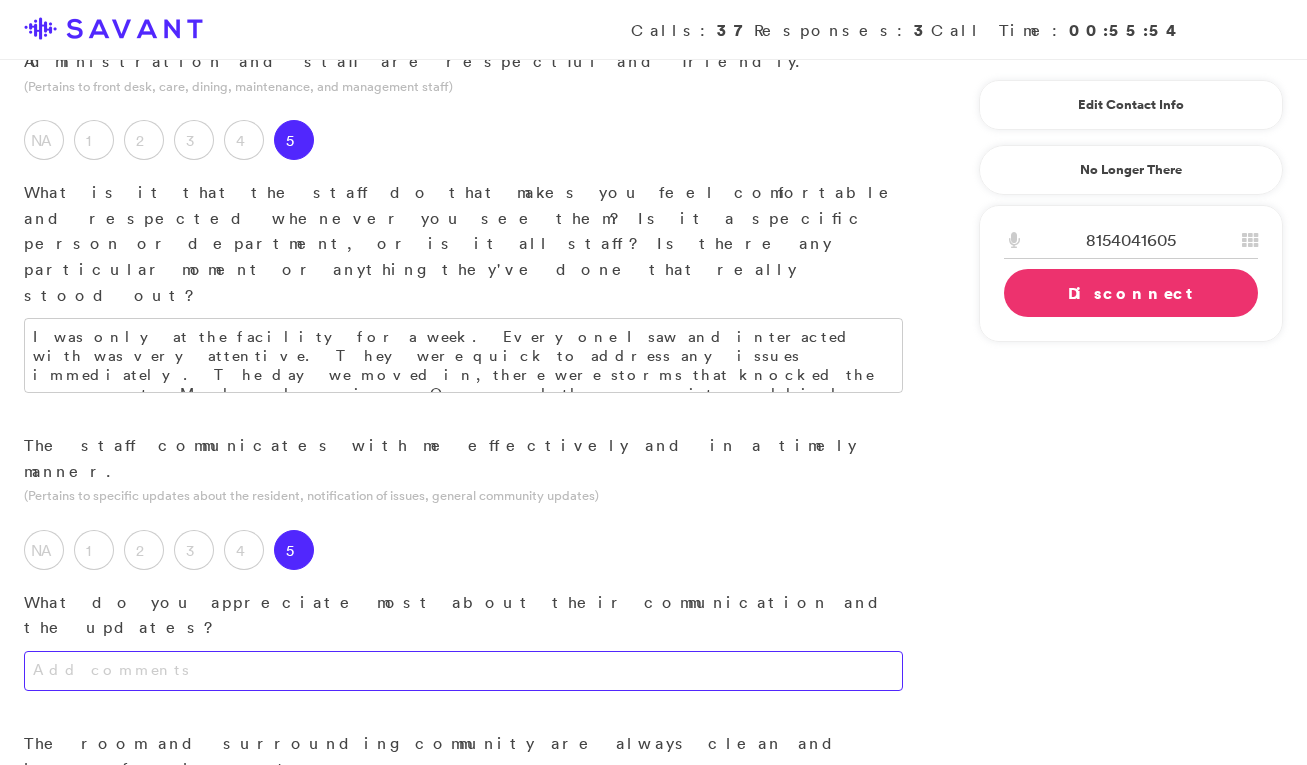 click at bounding box center [463, 671] 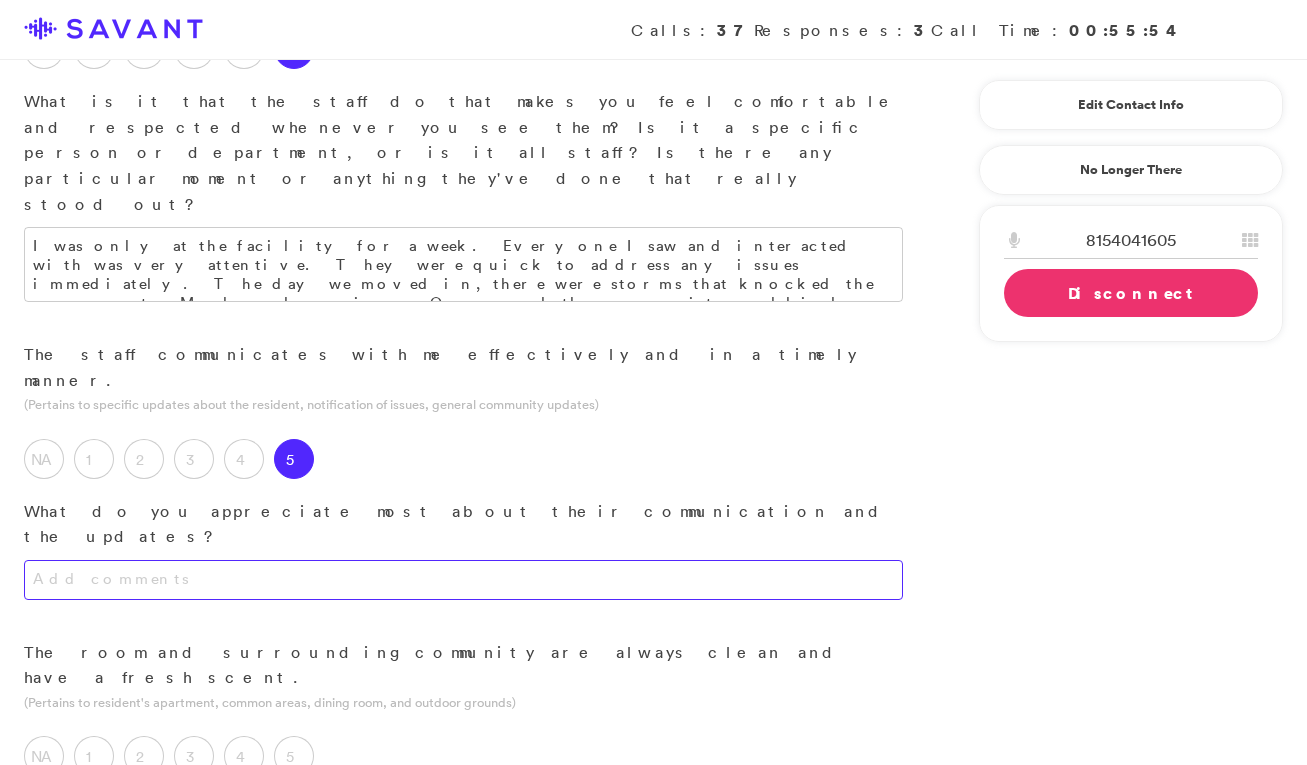 scroll, scrollTop: 470, scrollLeft: 0, axis: vertical 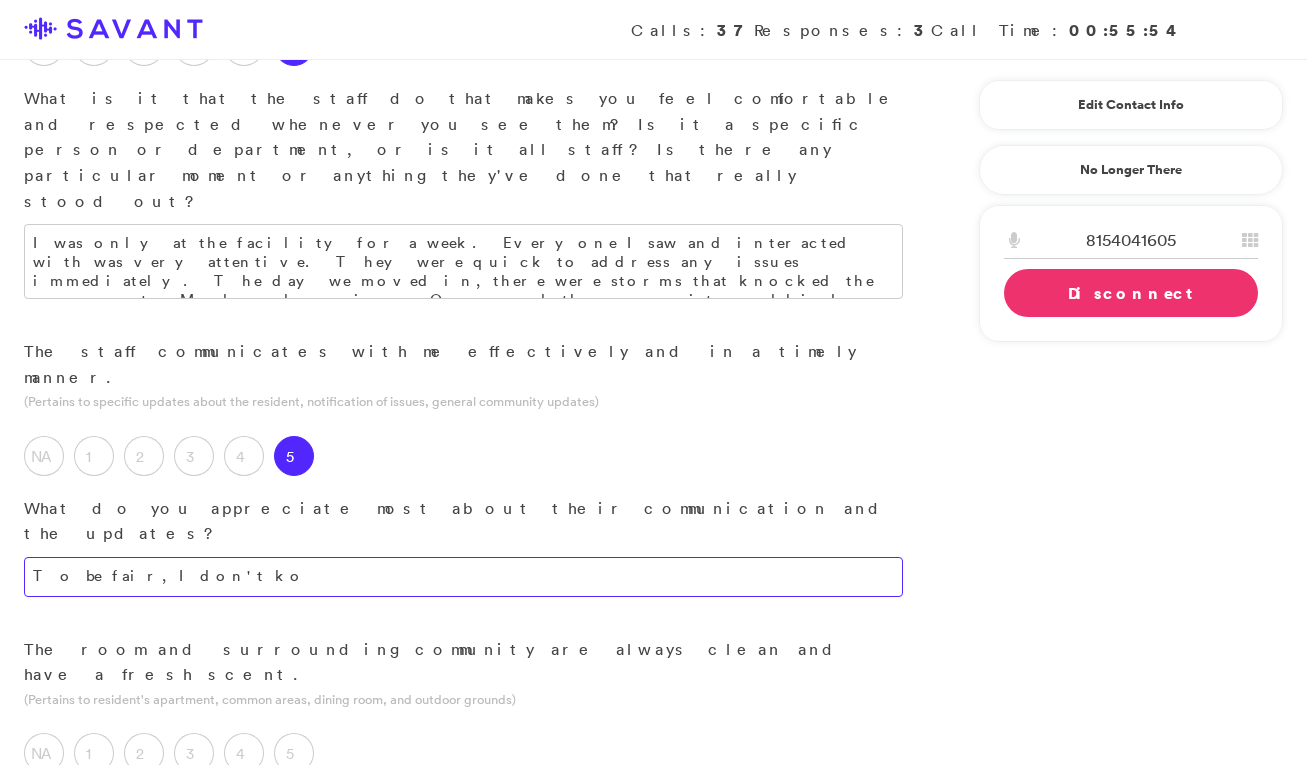 drag, startPoint x: 211, startPoint y: 392, endPoint x: -76, endPoint y: 373, distance: 287.62823 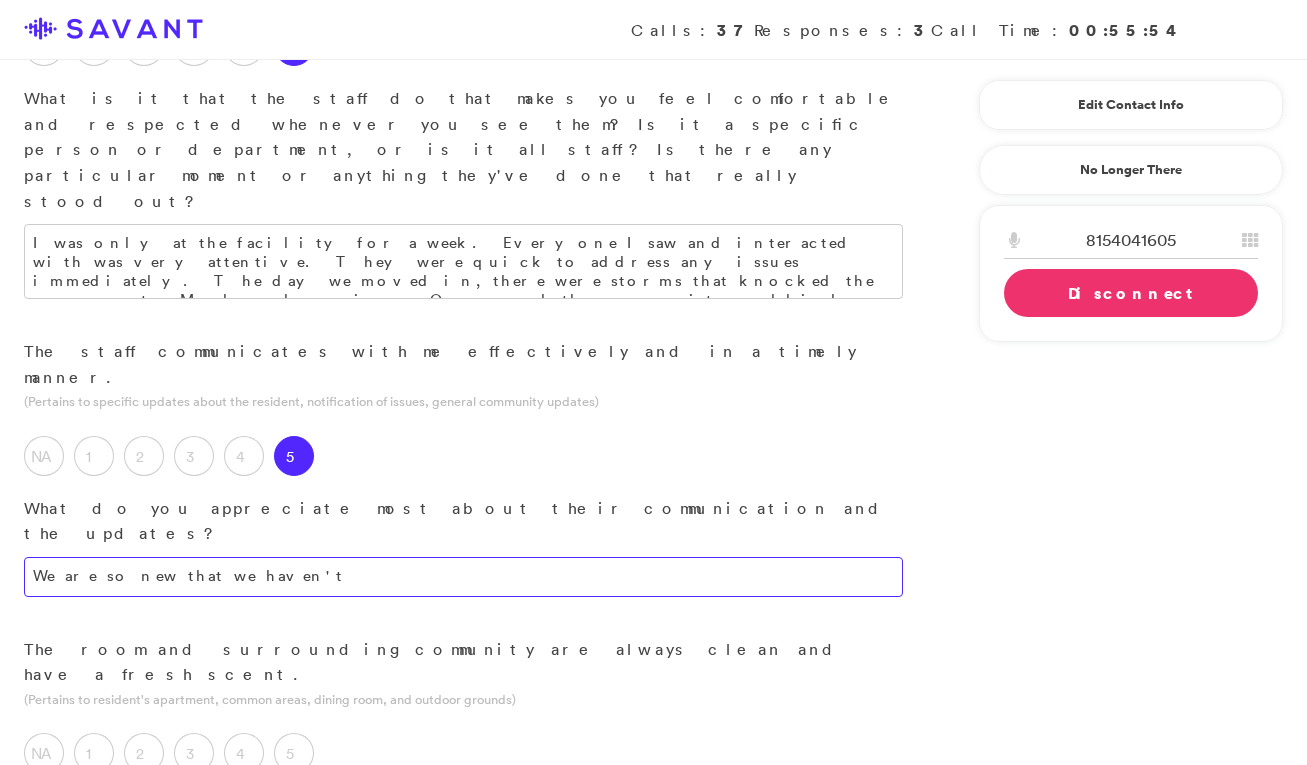 click on "We are so new that we haven't" at bounding box center [463, 577] 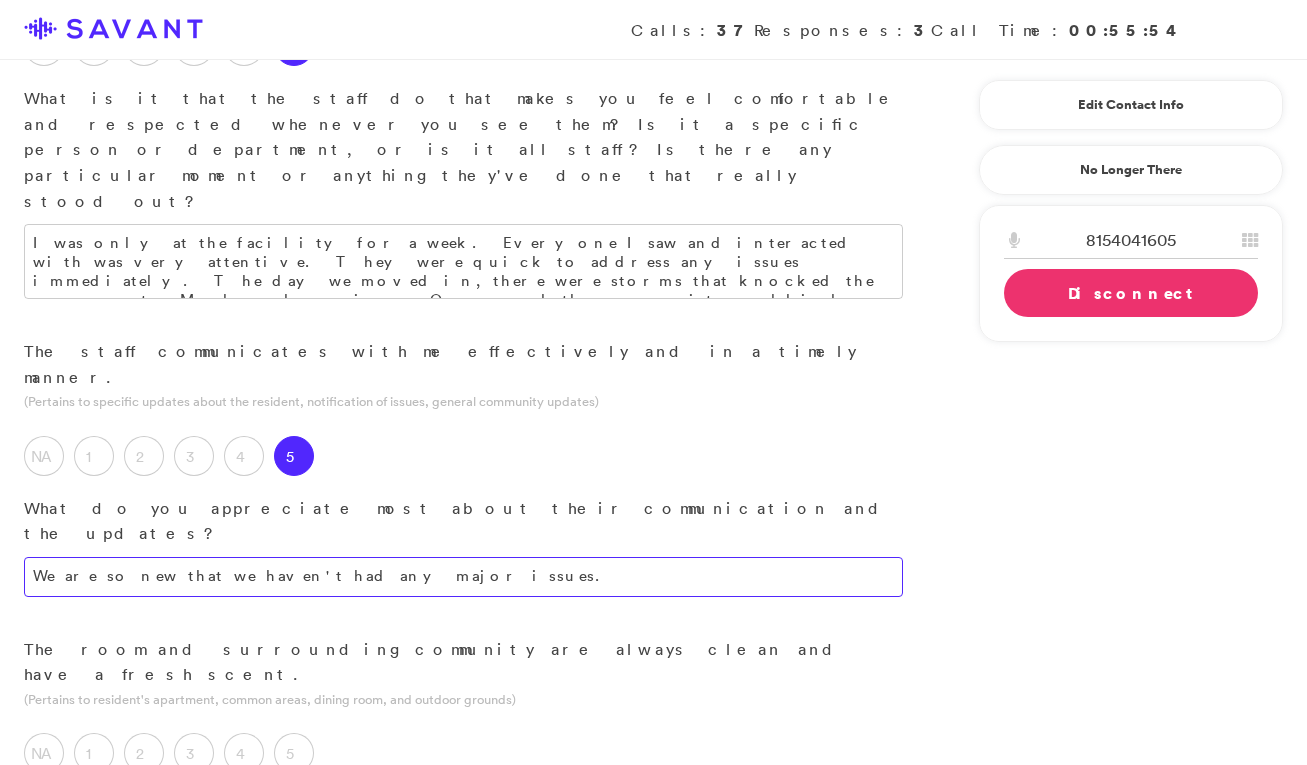 click on "We are so new that we haven't had any major issues." at bounding box center [463, 577] 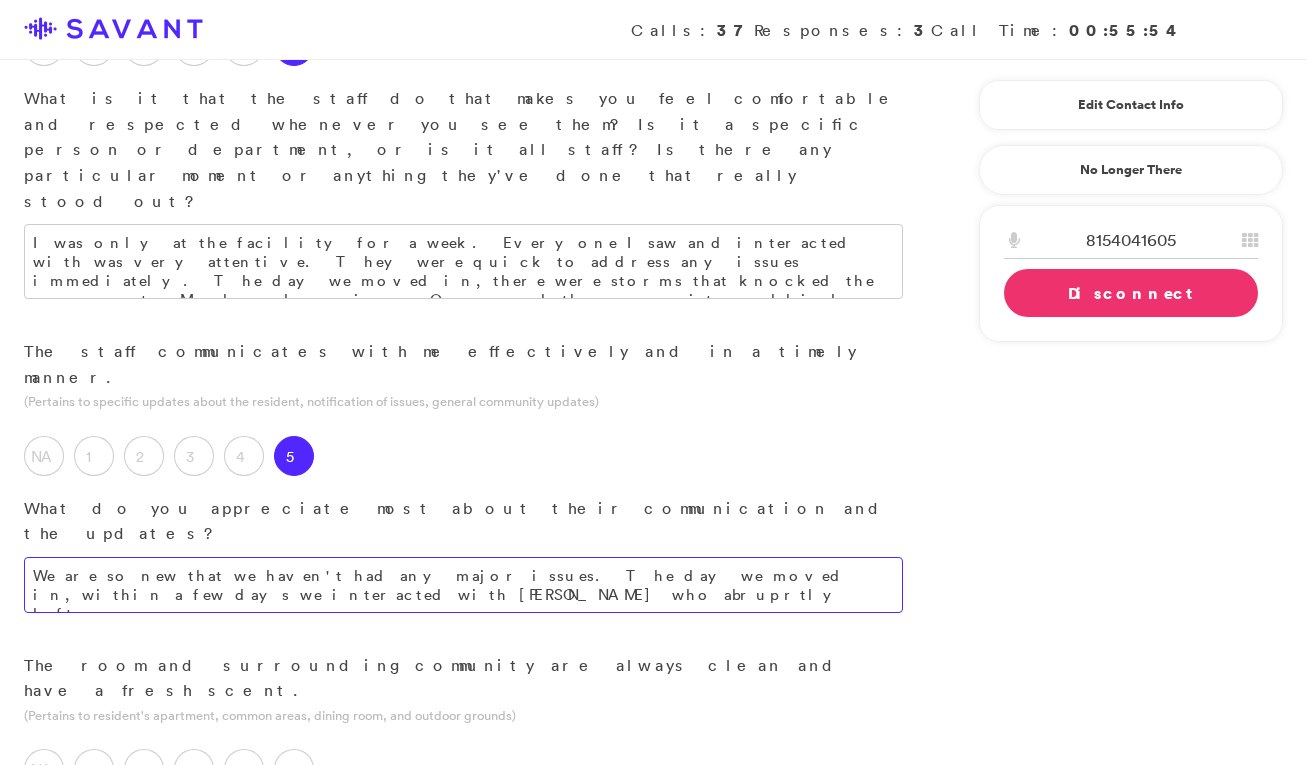 click on "We are so new that we haven't had any major issues. The day we moved in, within a few days we interacted with [PERSON_NAME] who abruprtly left" at bounding box center [463, 585] 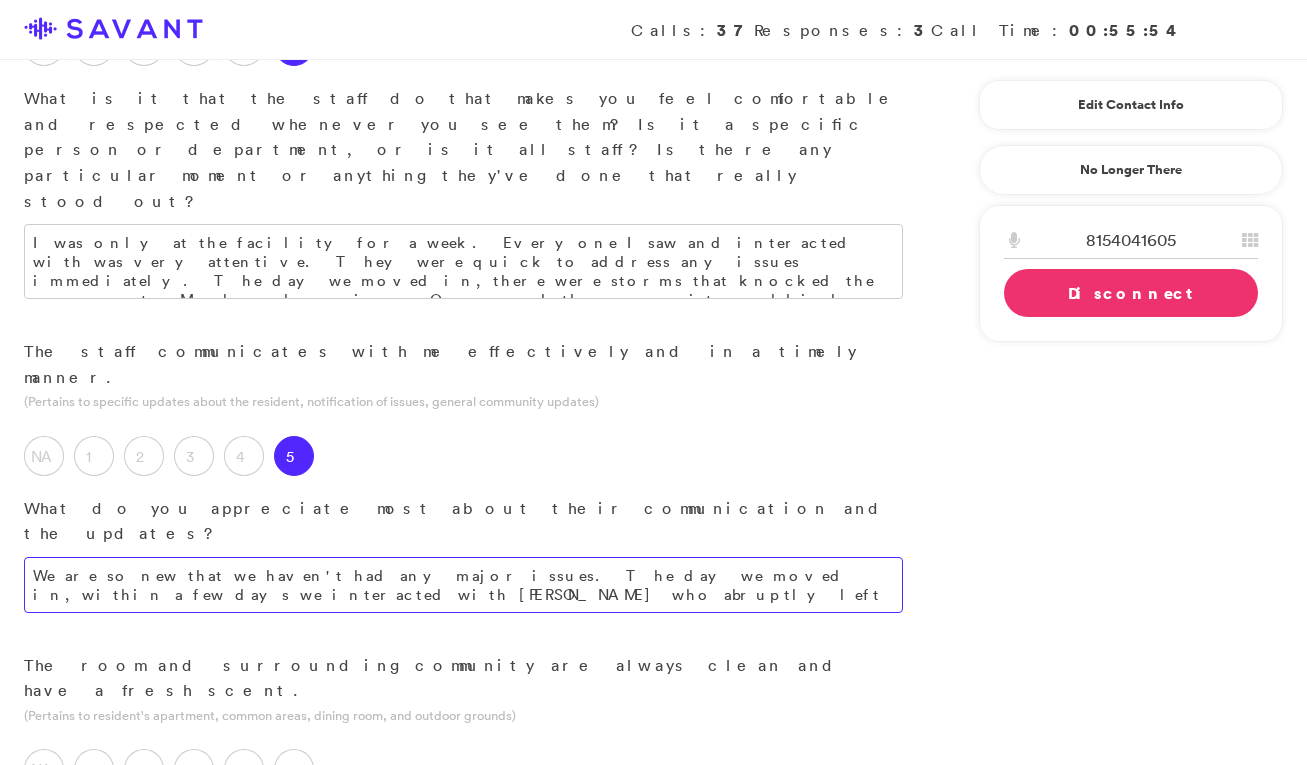 click on "We are so new that we haven't had any major issues. The day we moved in, within a few days we interacted with [PERSON_NAME] who abruptly left" at bounding box center [463, 585] 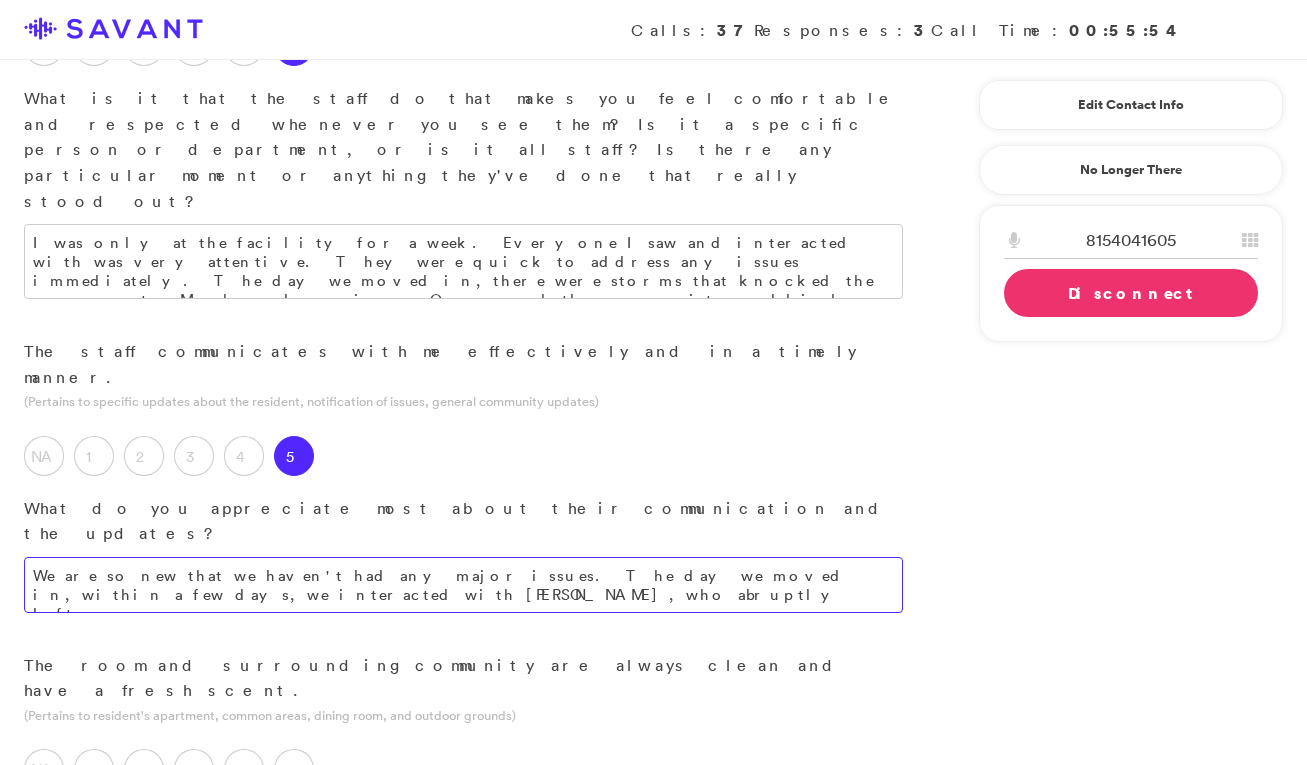 click on "We are so new that we haven't had any major issues. The day we moved in, within a few days, we interacted with [PERSON_NAME], who abruptly left" at bounding box center [463, 585] 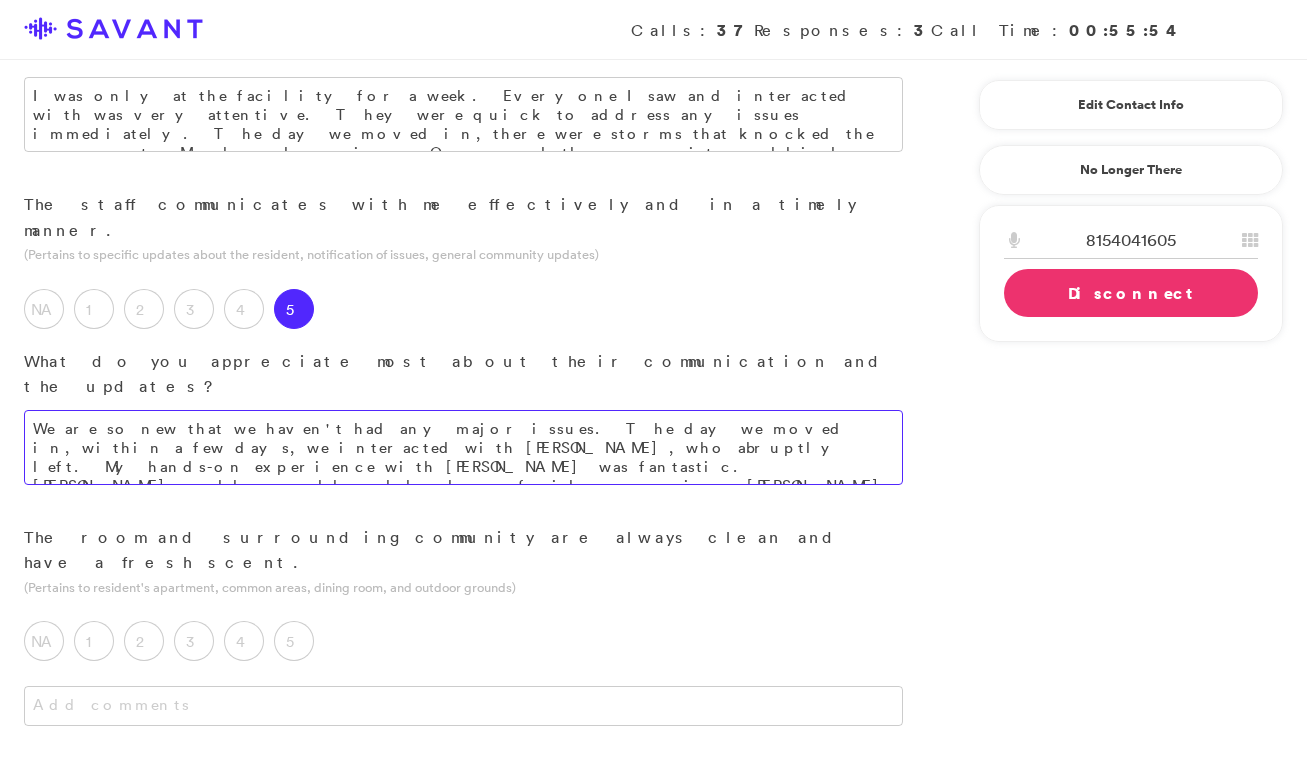 scroll, scrollTop: 638, scrollLeft: 0, axis: vertical 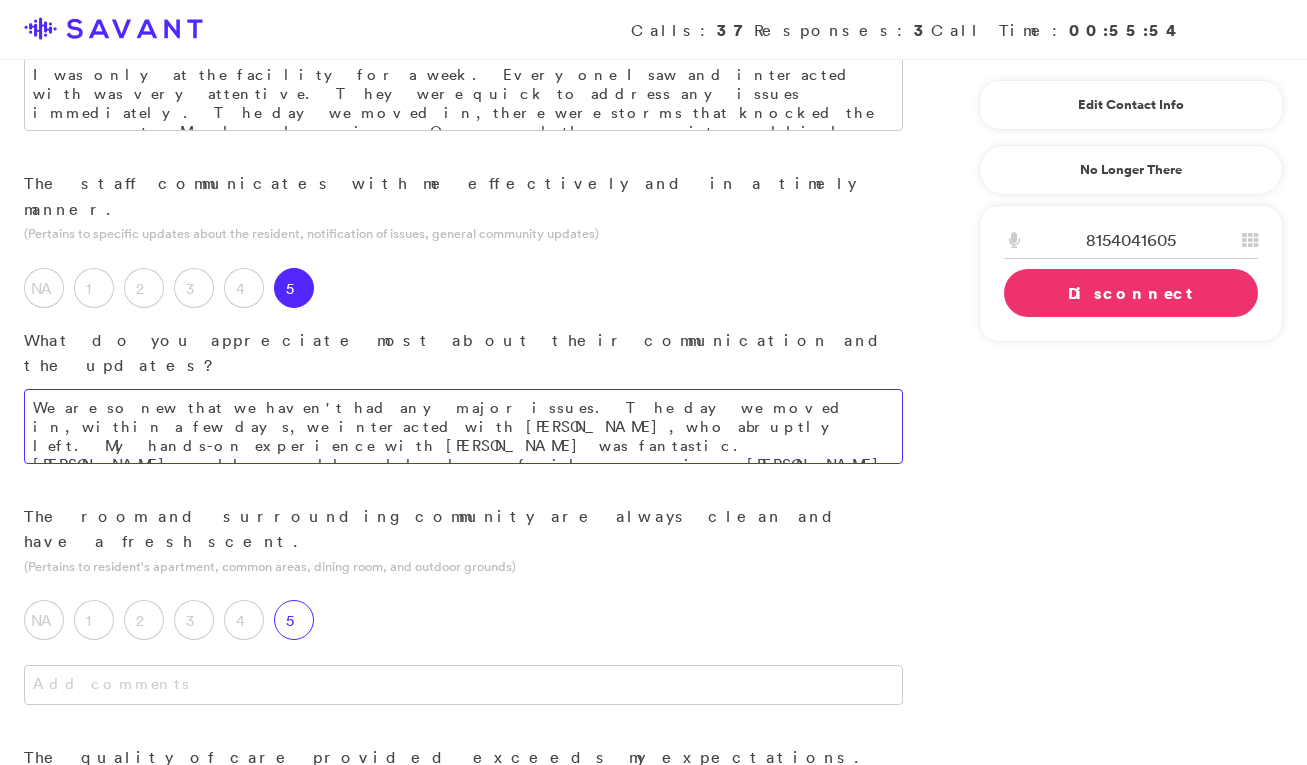 type on "We are so new that we haven't had any major issues. The day we moved in, within a few days, we interacted with [PERSON_NAME], who abruptly left. My hands-on experience with [PERSON_NAME] was fantastic. [PERSON_NAME] really, really, helped my family move in. [PERSON_NAME] deserves credit for assisting us through this process." 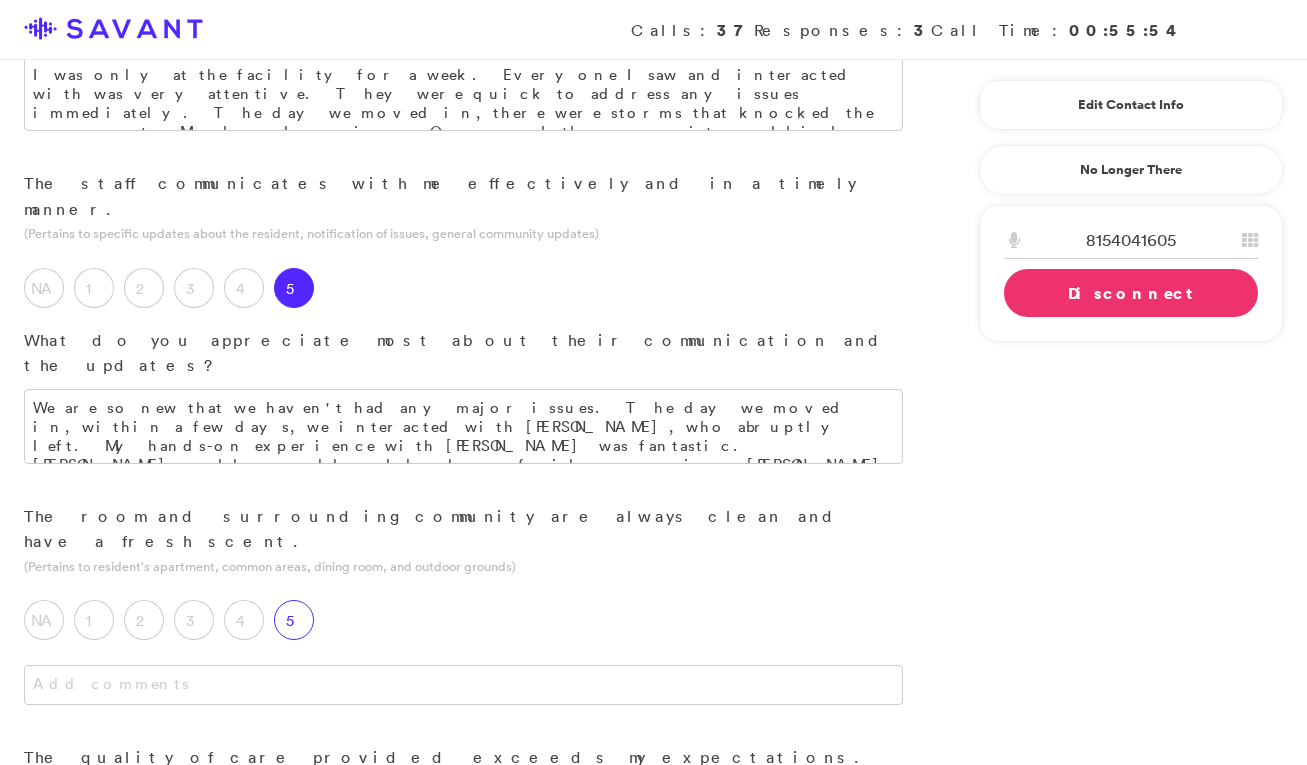 click on "5" at bounding box center (294, 620) 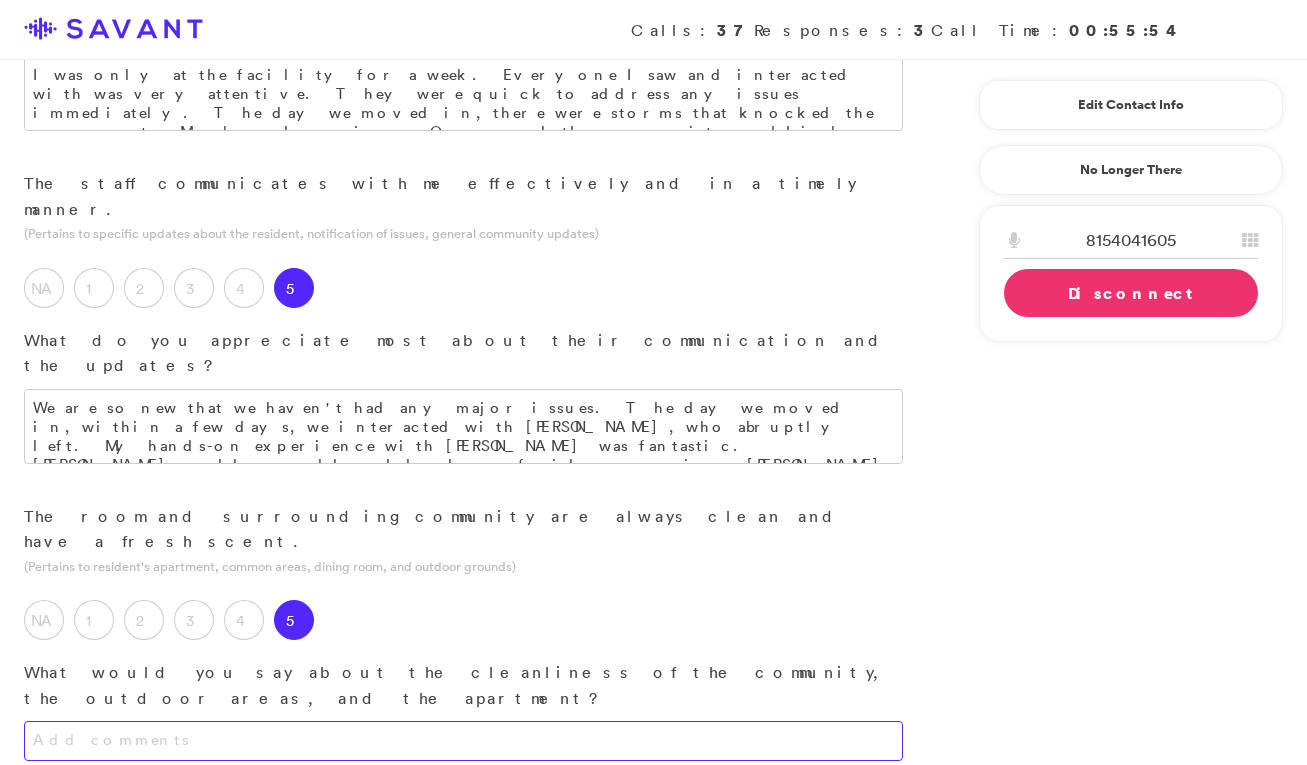 click at bounding box center [463, 741] 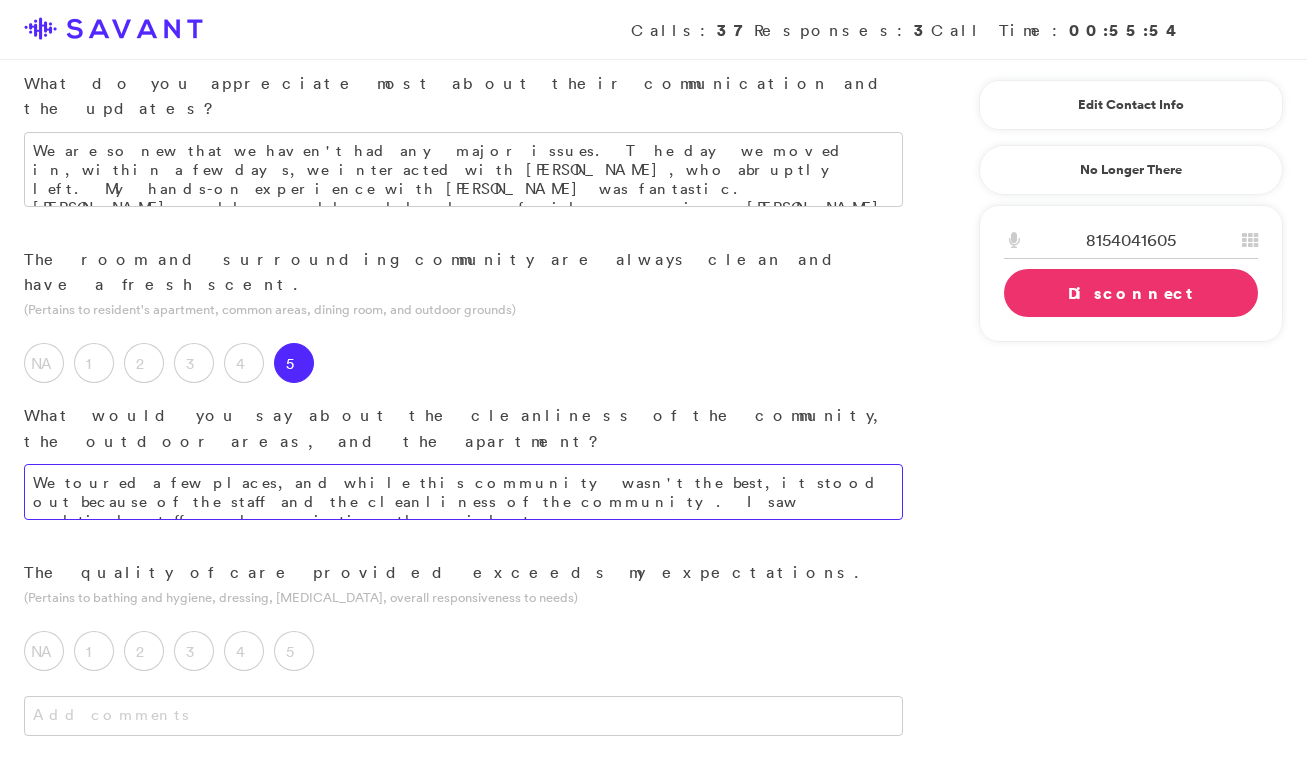 scroll, scrollTop: 920, scrollLeft: 0, axis: vertical 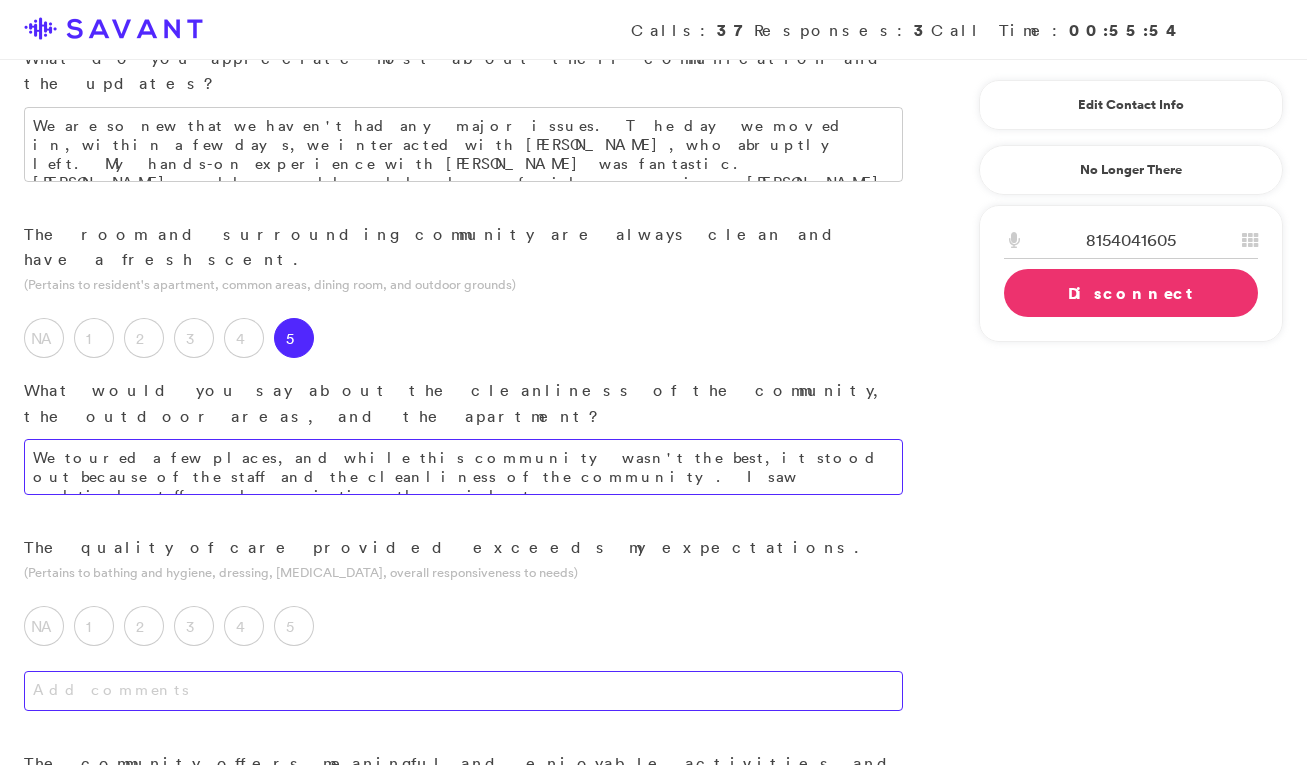 type on "We toured a few places, and while this community wasn't the best, it stood out because of the staff and the cleanliness of the community. I saw multiple staff members assisting the residents." 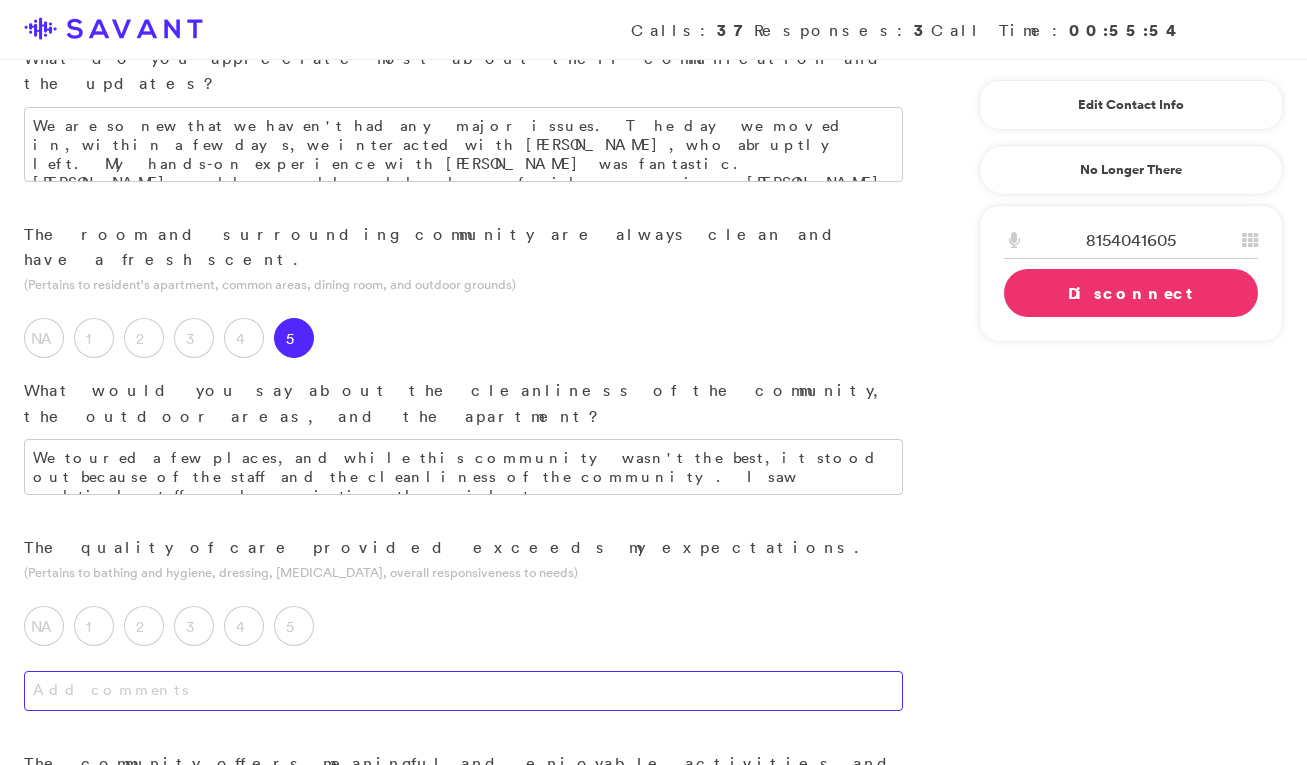 click at bounding box center [463, 691] 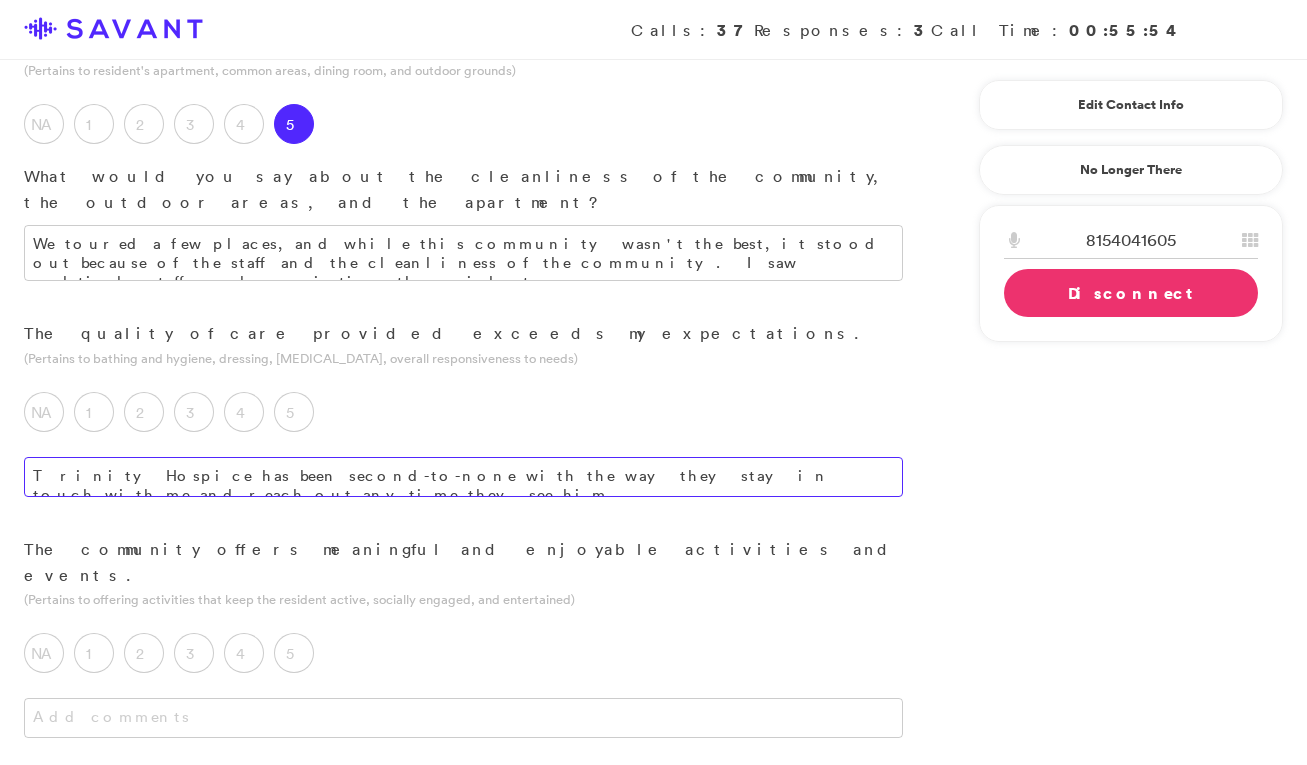 scroll, scrollTop: 1103, scrollLeft: 0, axis: vertical 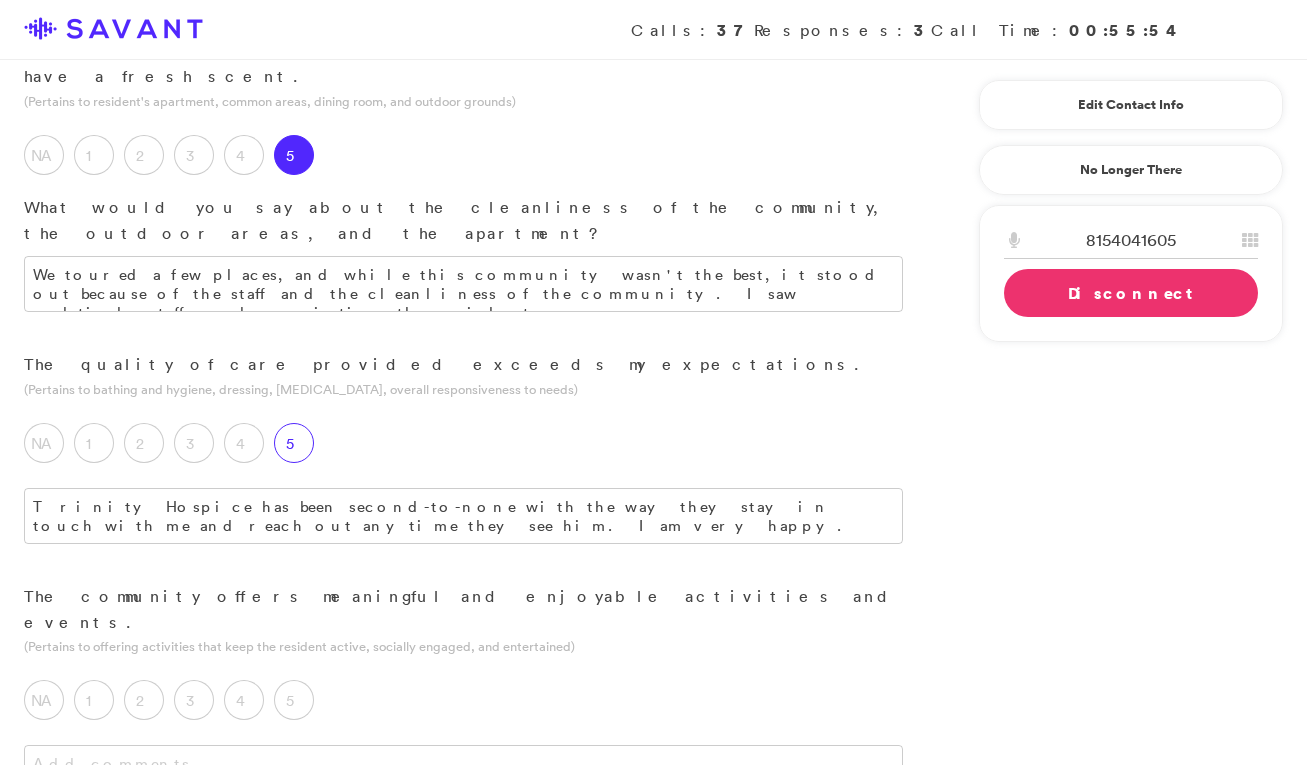 click on "5" at bounding box center [294, 443] 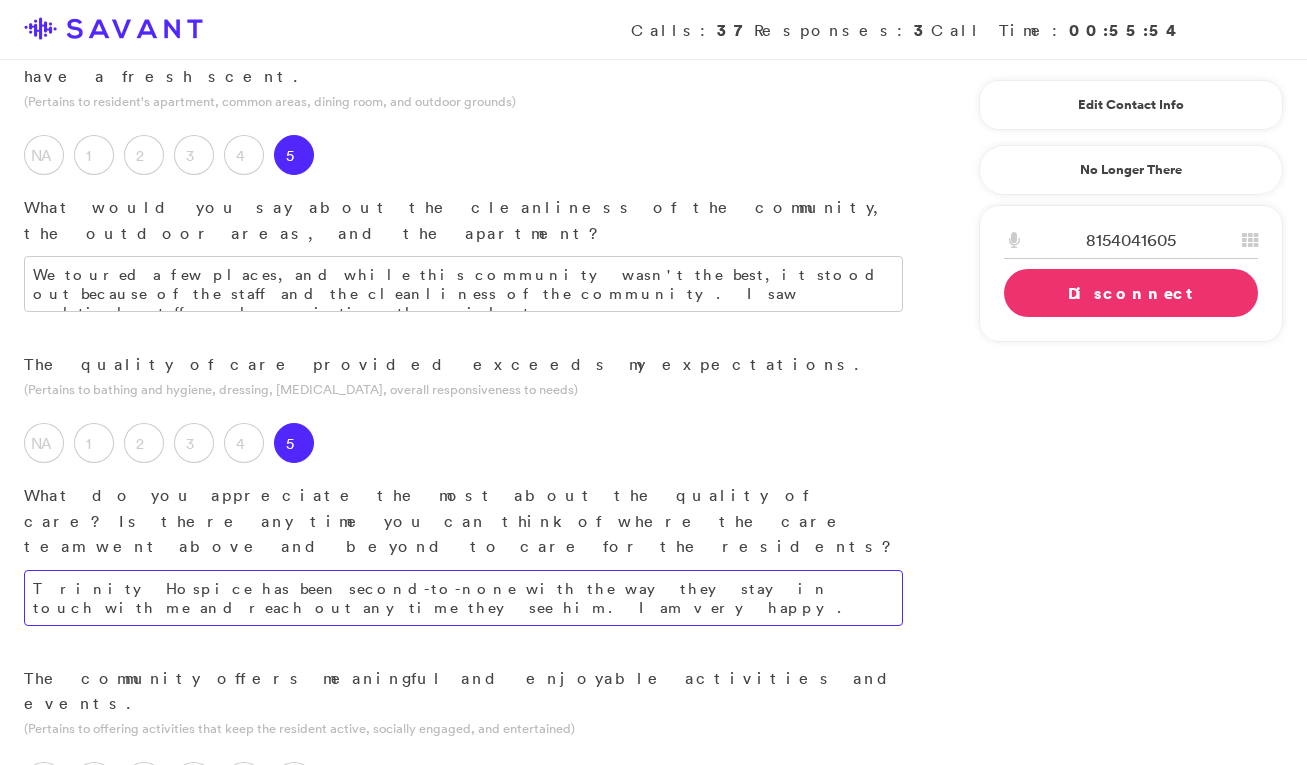click on "Trinity Hospice has been second-to-none with the way they stay in touch with me and reach out anytime they see him. I am very happy." at bounding box center (463, 598) 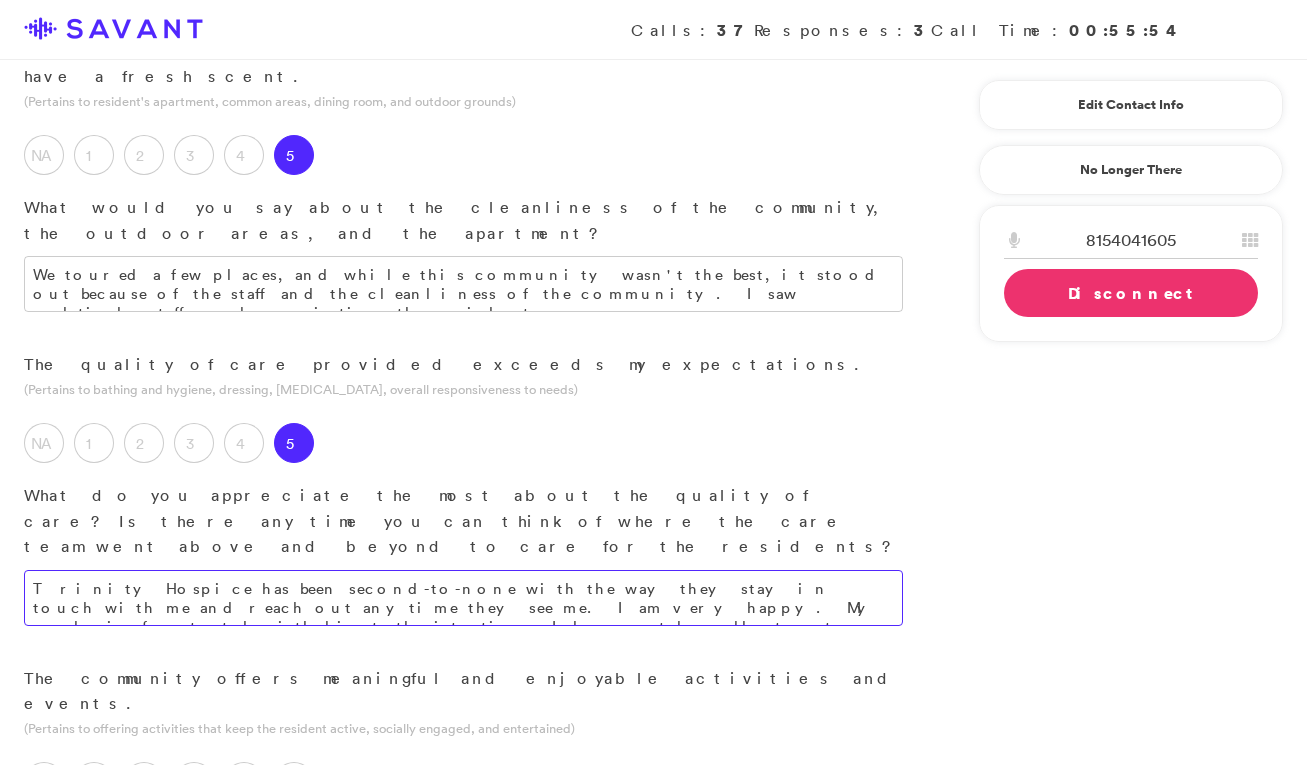 click on "Trinity Hospice has been second-to-none with the way they stay in touch with me and reach out anytime they see me. I am very happy. My uncle is frustrated with his teeth situation; I have not been able to get hold of a mobile dentist." at bounding box center [463, 598] 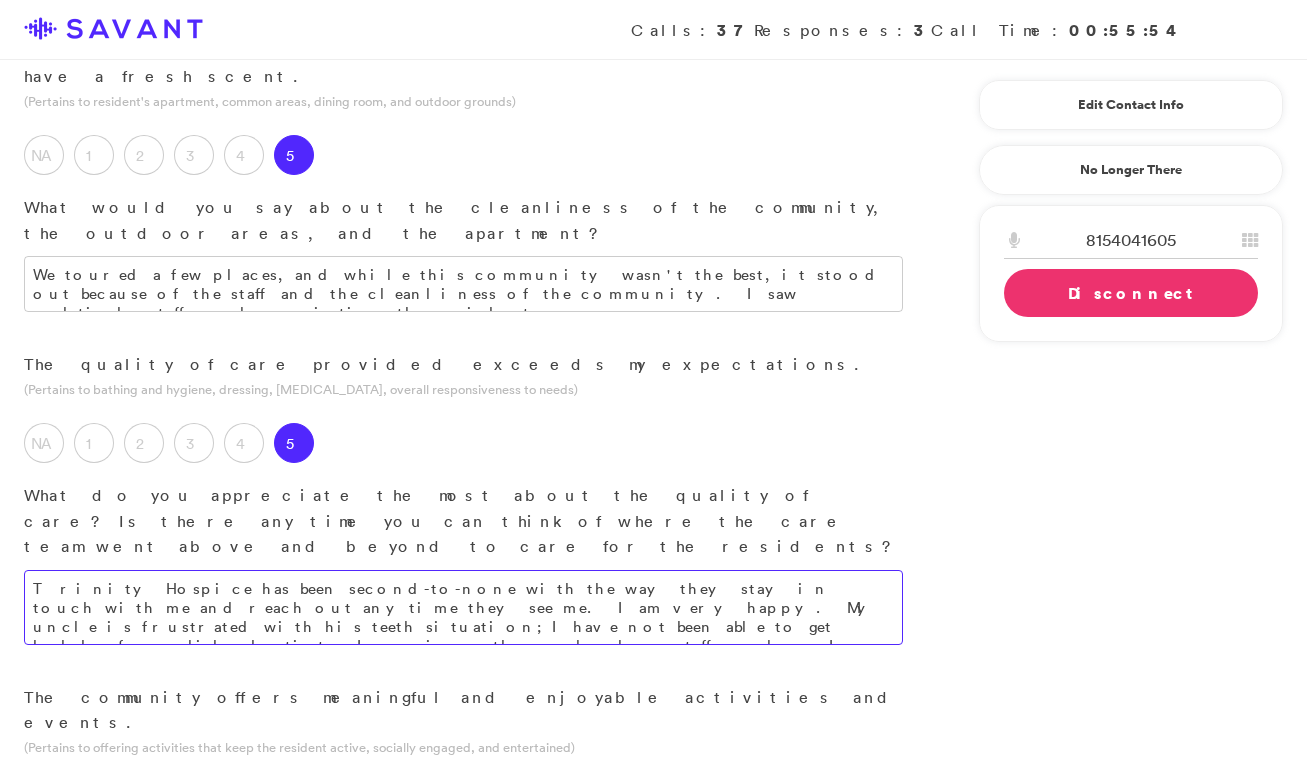click on "Trinity Hospice has been second-to-none with the way they stay in touch with me and reach out anytime they see me. I am very happy. My uncle is frustrated with his teeth situation; I have not been able to get hold of a mobile dentist. I was given the number by a staff member. I have called, texted, and left messages." at bounding box center [463, 607] 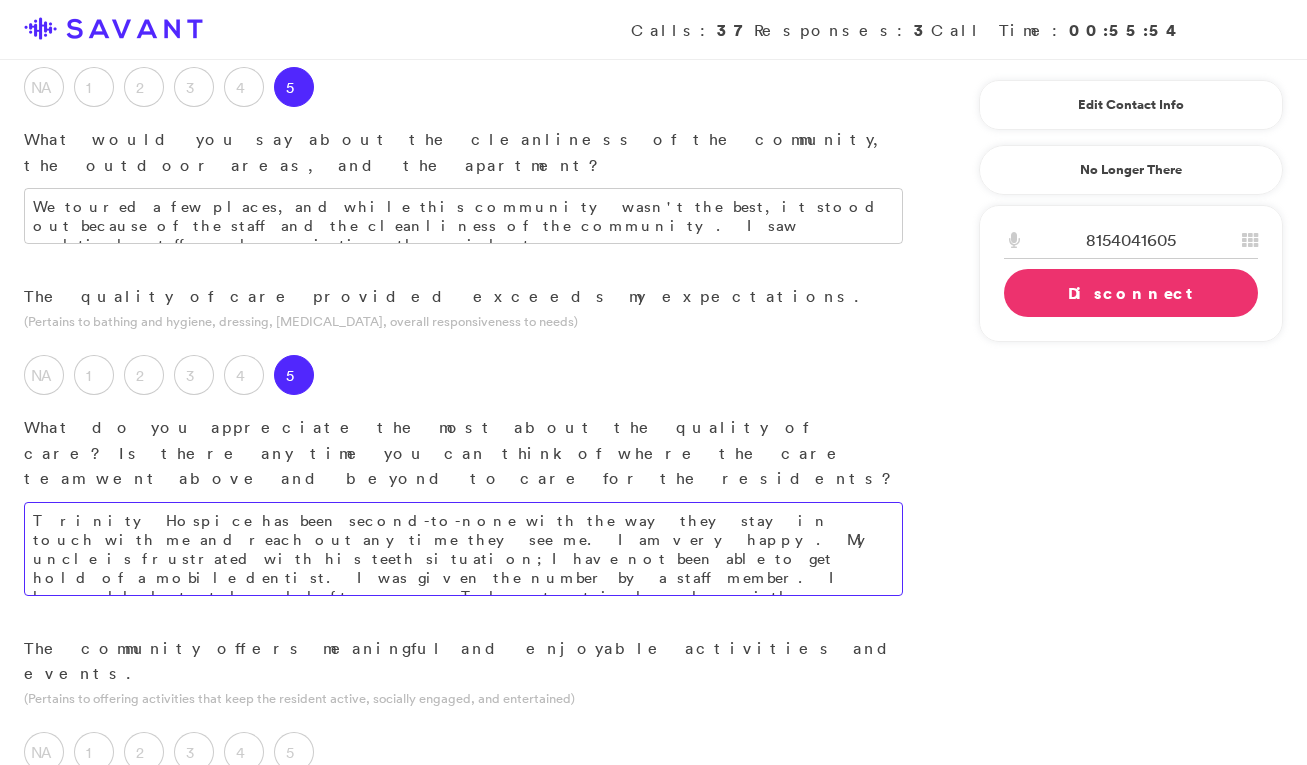 scroll, scrollTop: 1180, scrollLeft: 0, axis: vertical 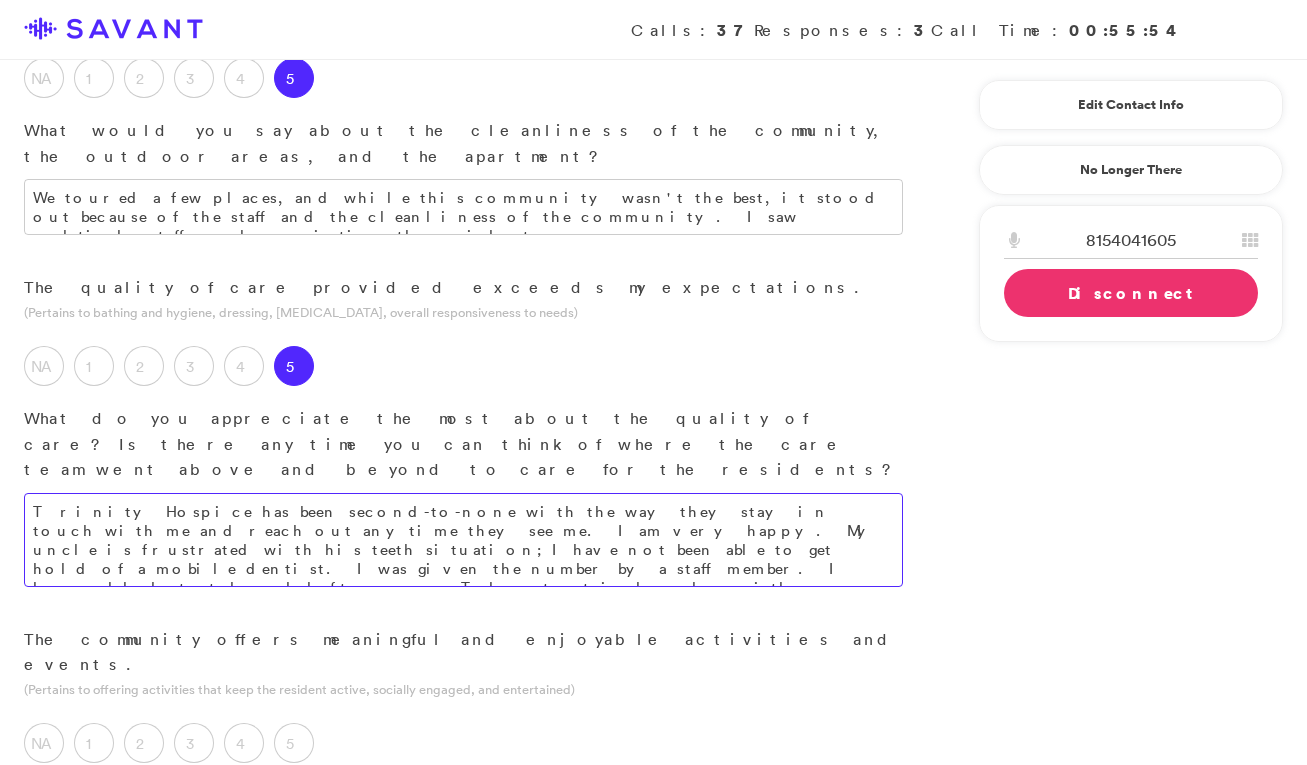 type on "Trinity Hospice has been second-to-none with the way they stay in touch with me and reach out anytime they see me. I am very happy. My uncle is frustrated with his teeth situation; I have not been able to get hold of a mobile dentist. I was given the number by a staff member. I have called, texted, and left messages. The retreat is lovely with resources and pointing me in the right direction, which has been exceptionally helpful." 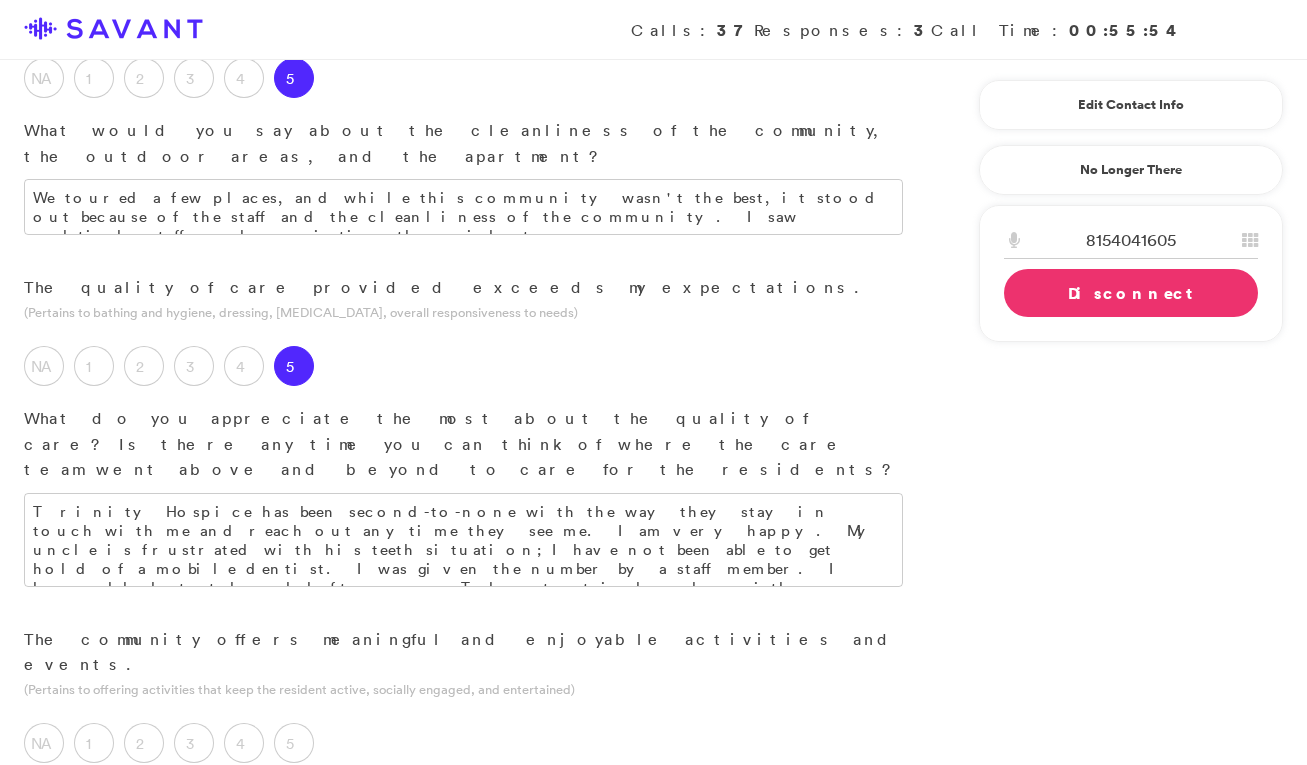click at bounding box center (463, 808) 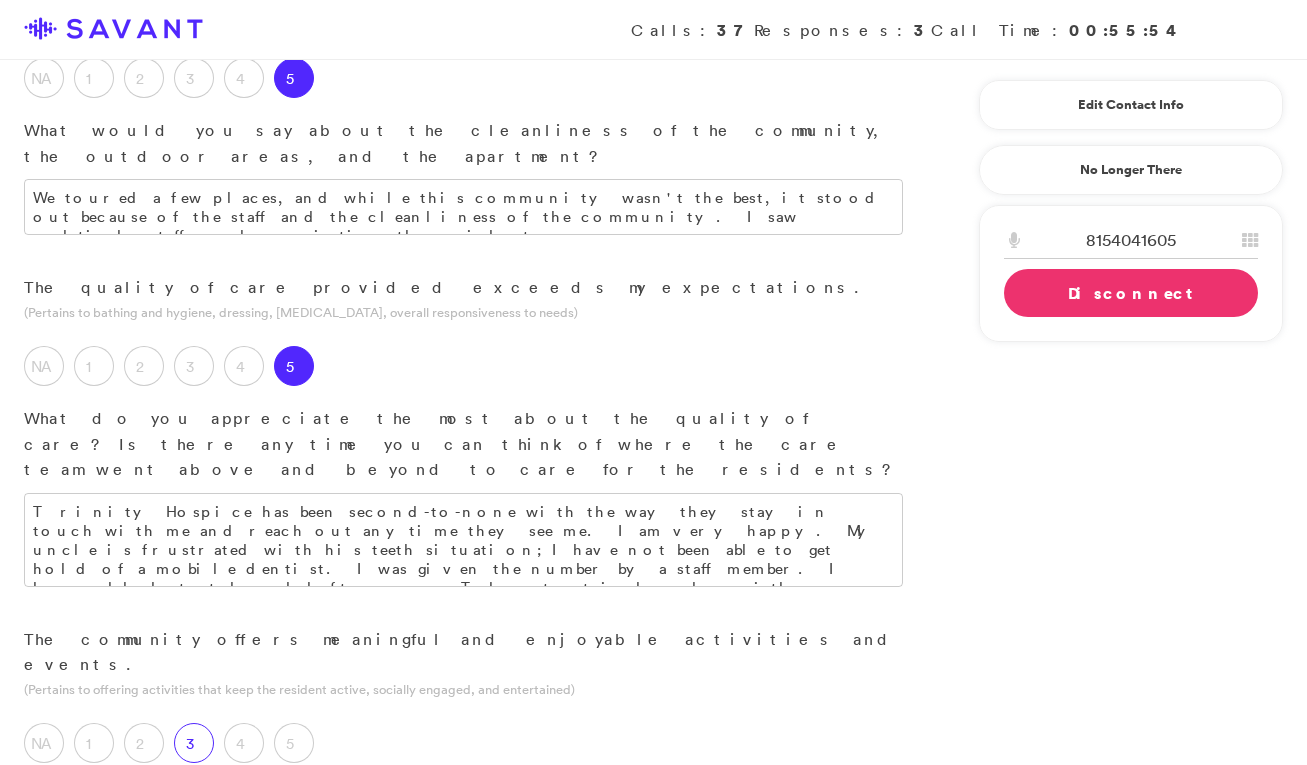 type on "I haven't participated in them but I know they have them." 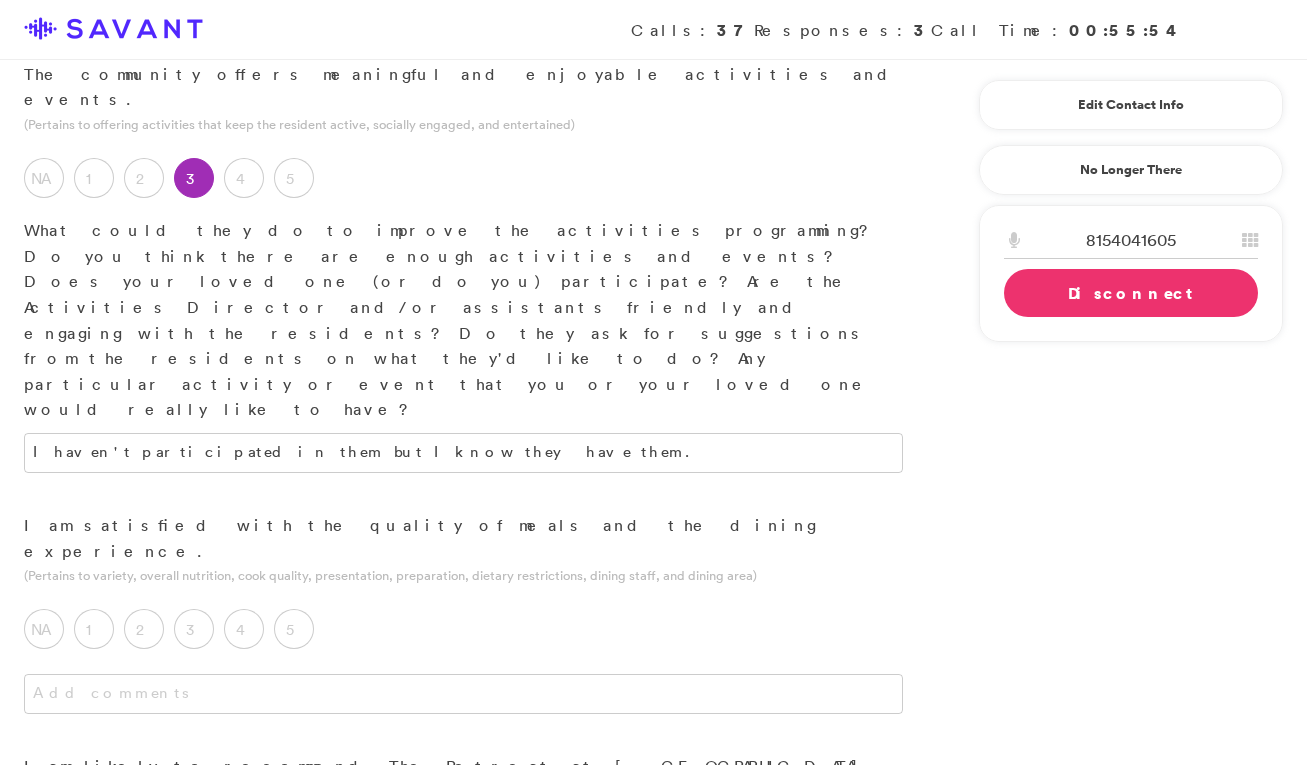 scroll, scrollTop: 1734, scrollLeft: 0, axis: vertical 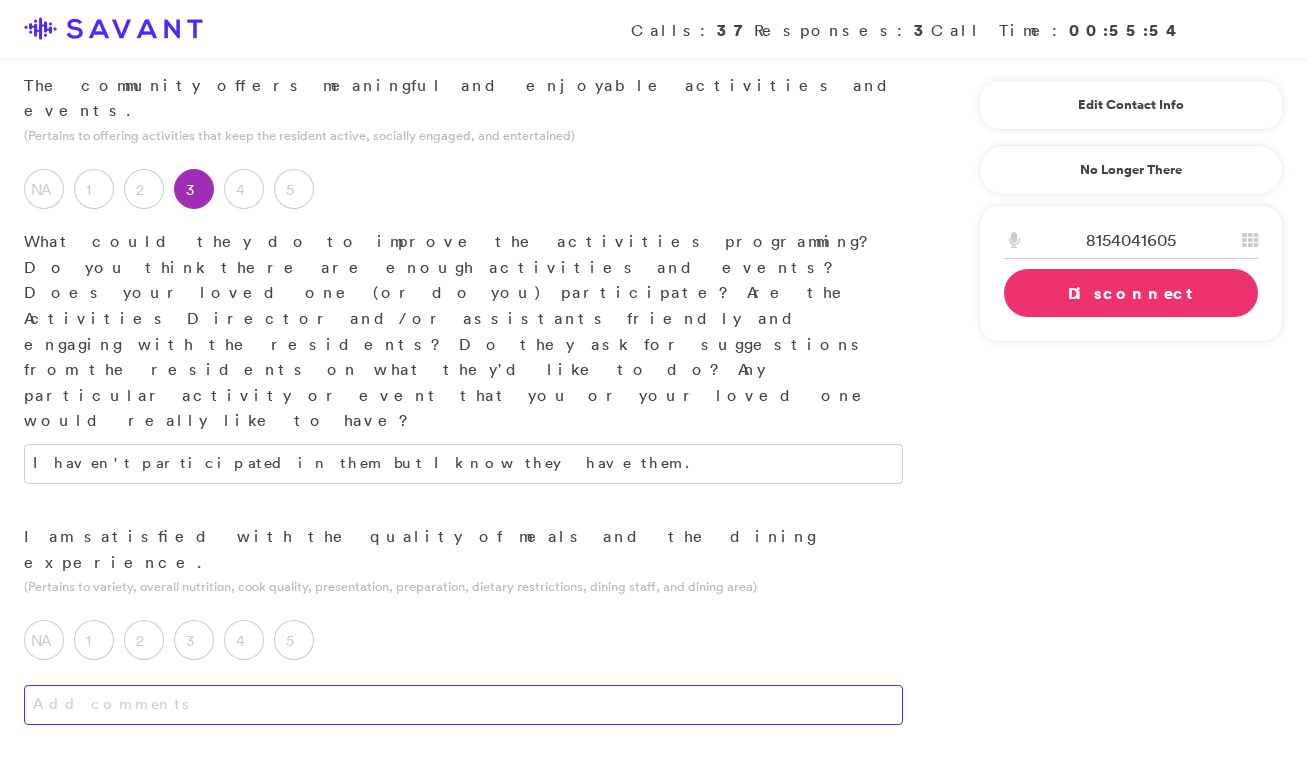 click at bounding box center (463, 705) 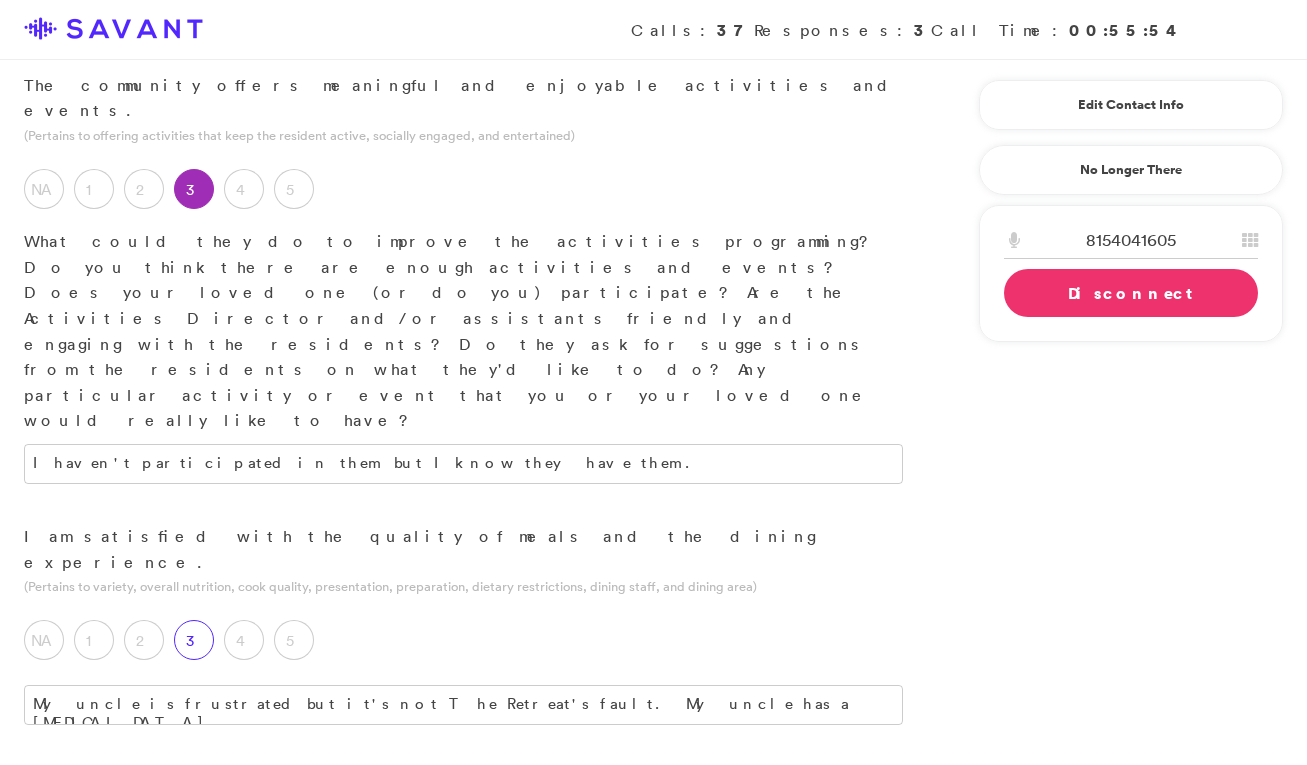 click on "3" at bounding box center (194, 640) 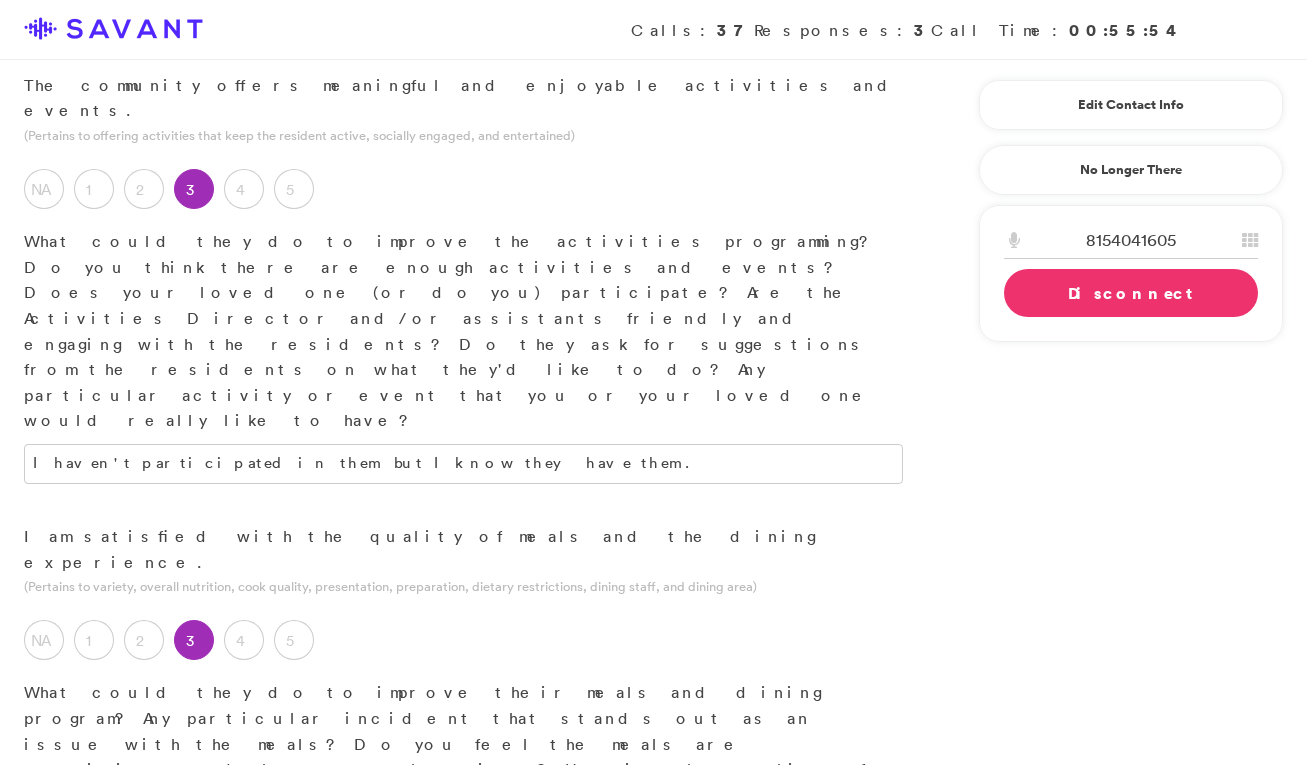 click on "My uncle is frustrated but it's not The Retreat's fault. My uncle has a [MEDICAL_DATA]." at bounding box center (463, 992) 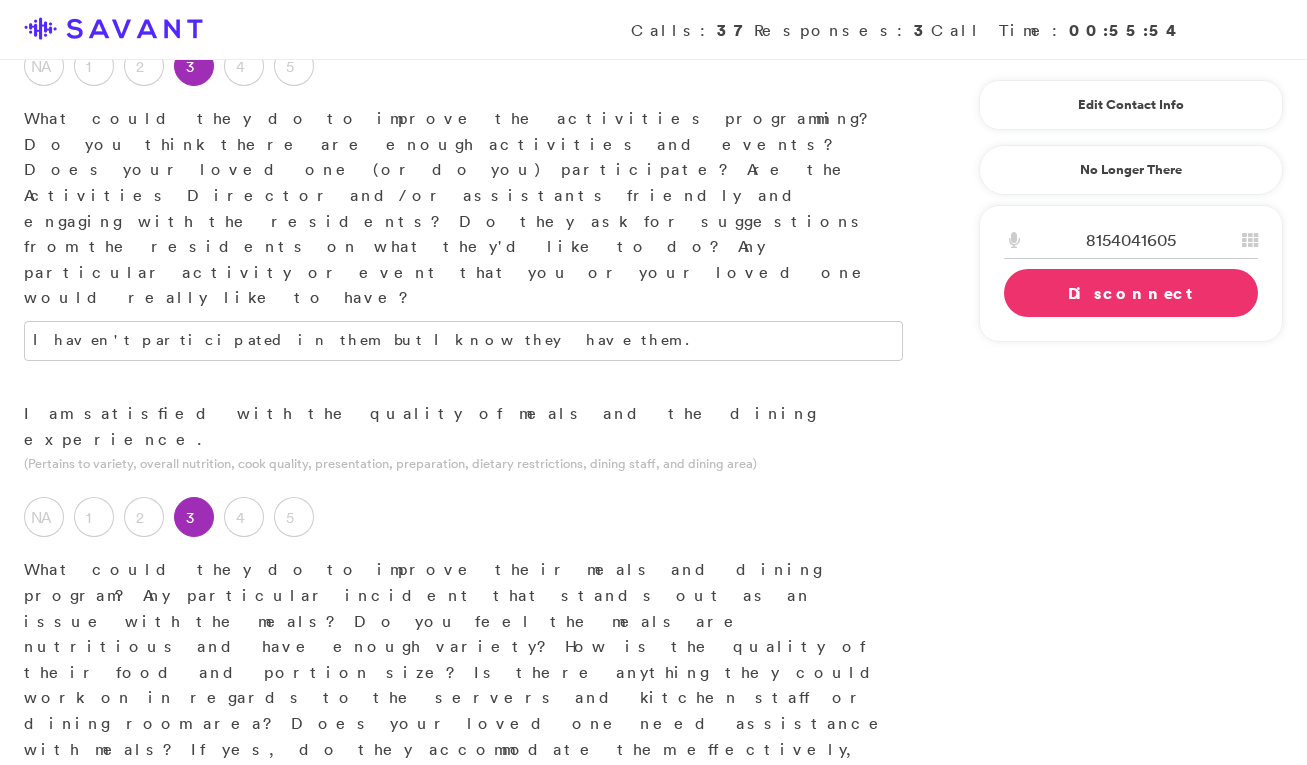 scroll, scrollTop: 1861, scrollLeft: 0, axis: vertical 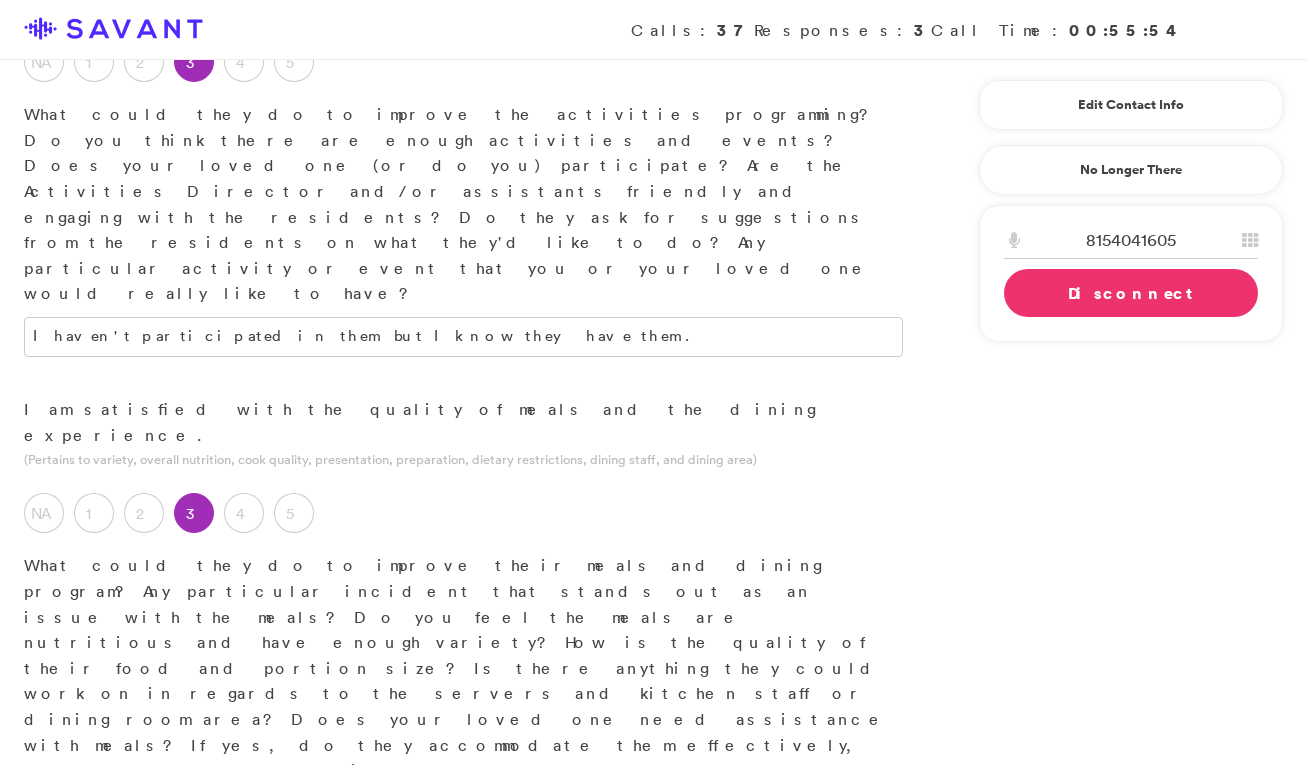 type on "My uncle is frustrated but it's not The Retreat's fault. My uncle has a [MEDICAL_DATA]. My uncle prefers to have coffee later in the morning. Sometimes it takes a few hours for my uncle to receive his coffee." 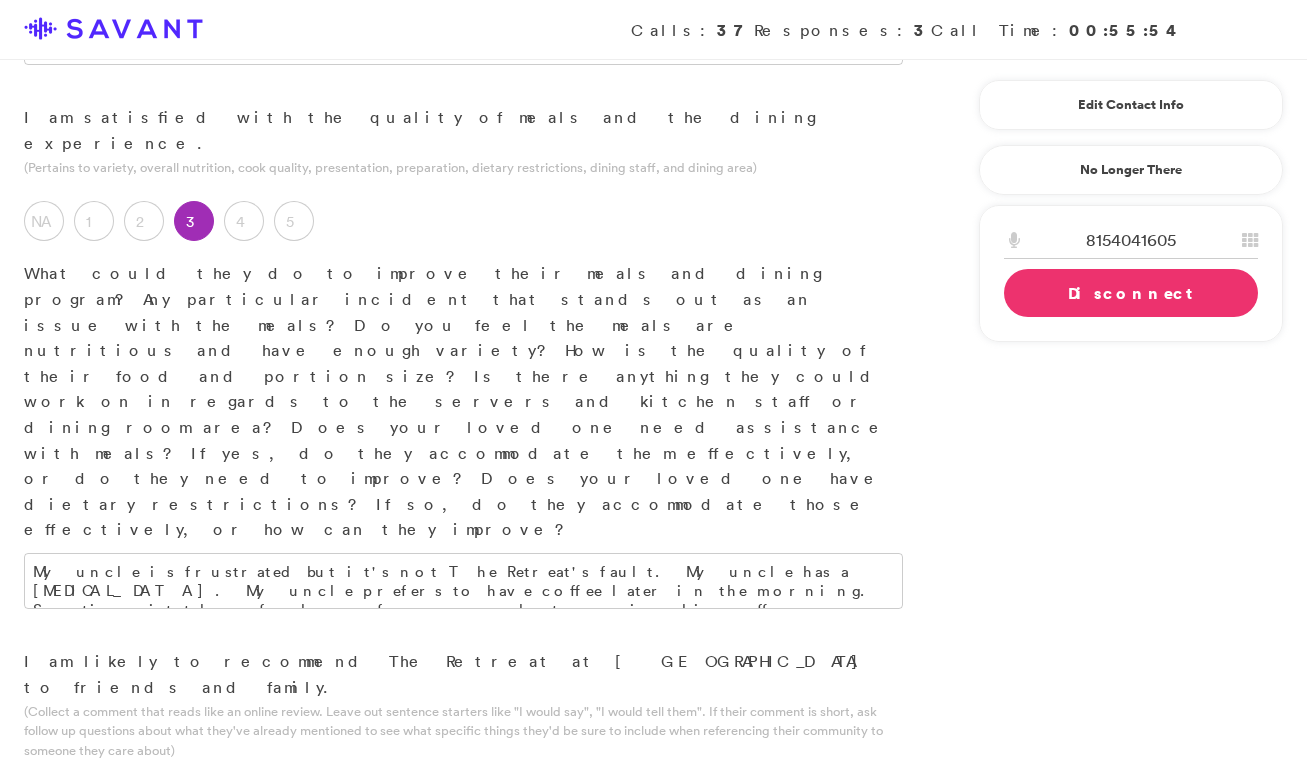 scroll, scrollTop: 2154, scrollLeft: 0, axis: vertical 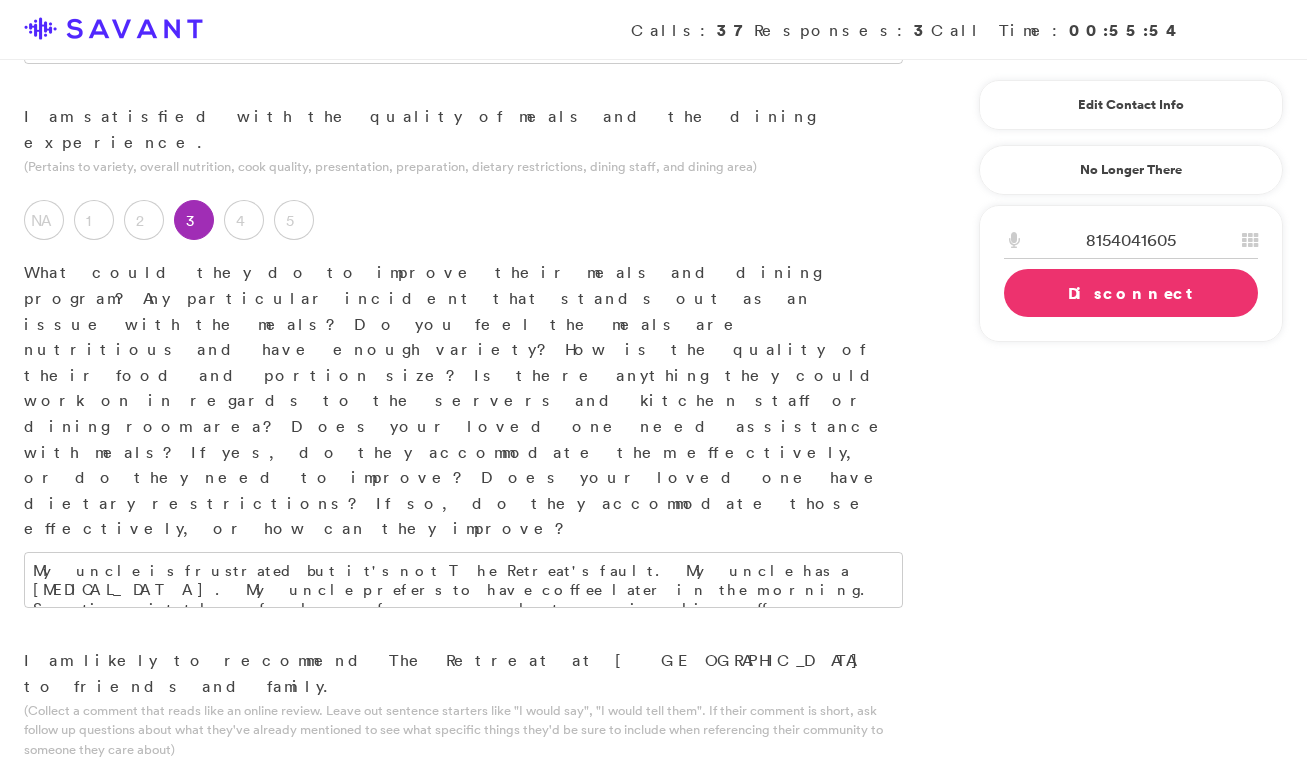 type on "I would highly recommend them; very clean and safe environment. Staff are extremely attentive to the residents and their families. It seems like a lovely and safe community." 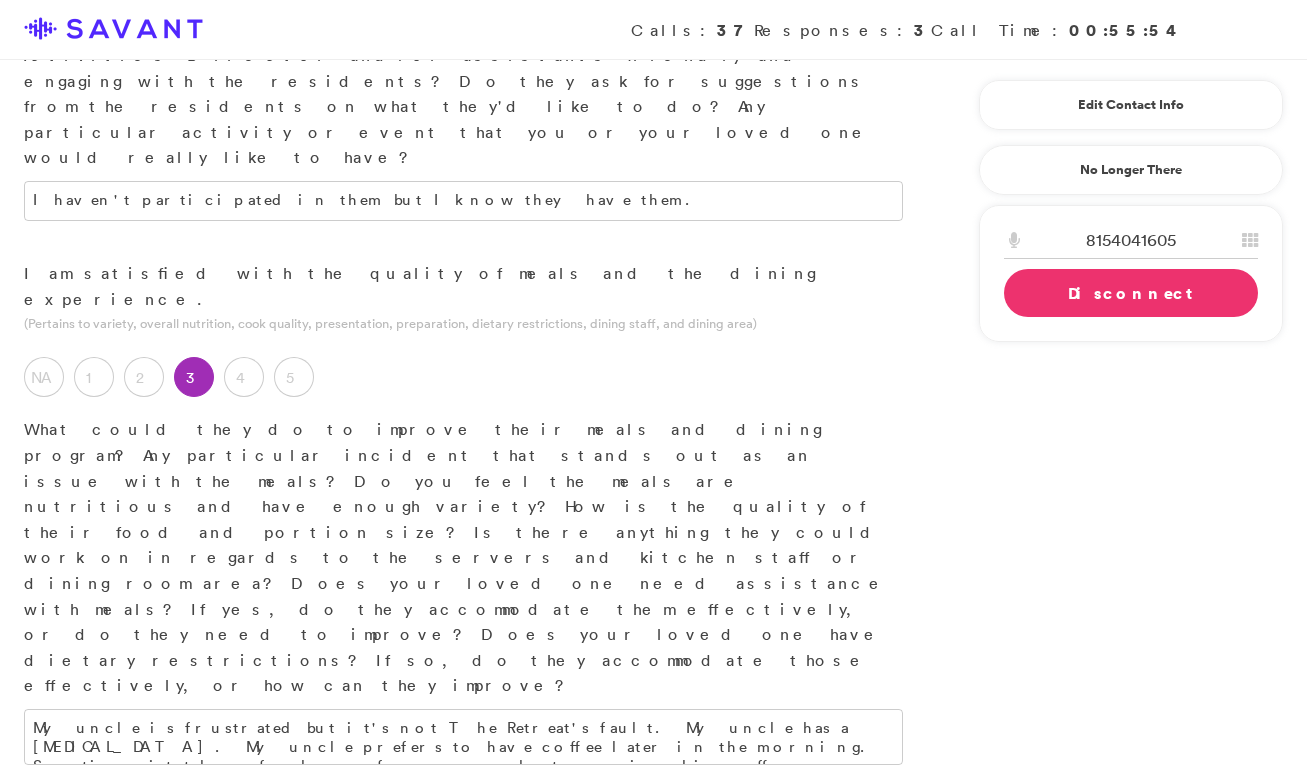 scroll, scrollTop: 2024, scrollLeft: 0, axis: vertical 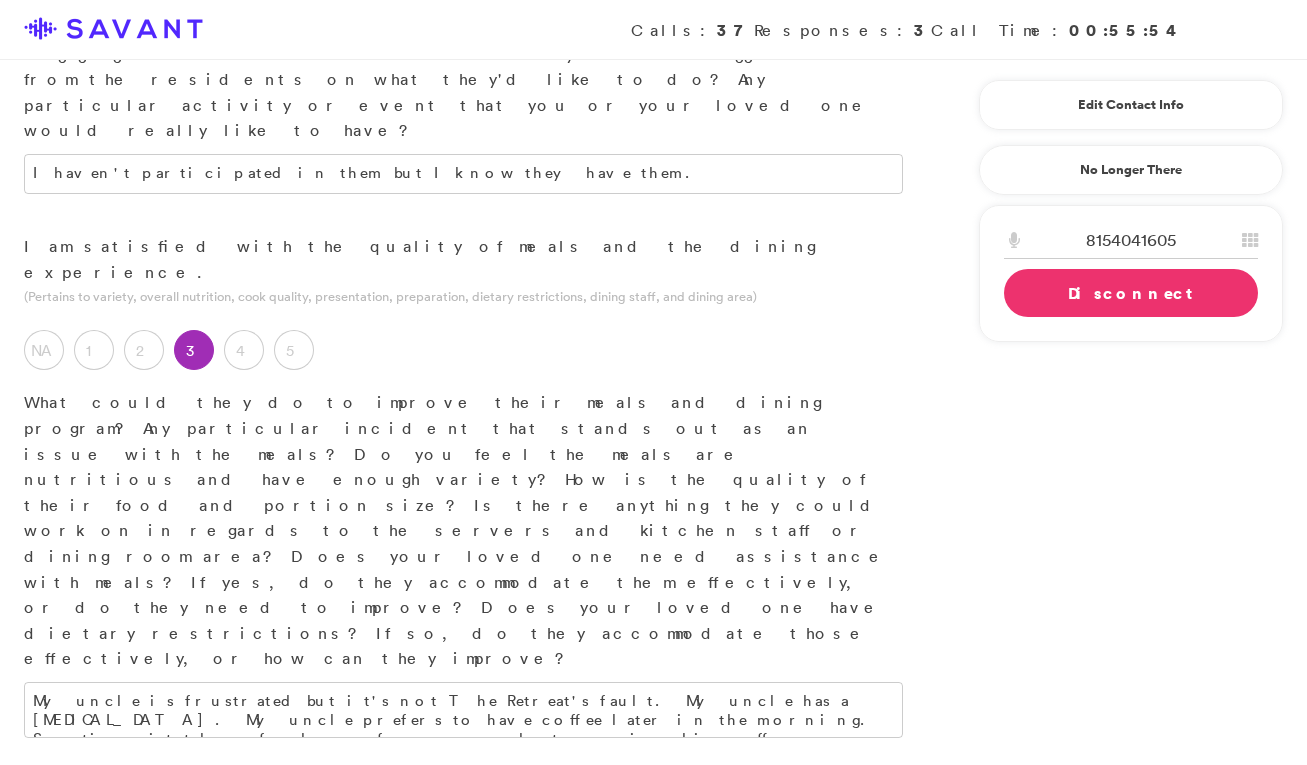 click at bounding box center (463, 1280) 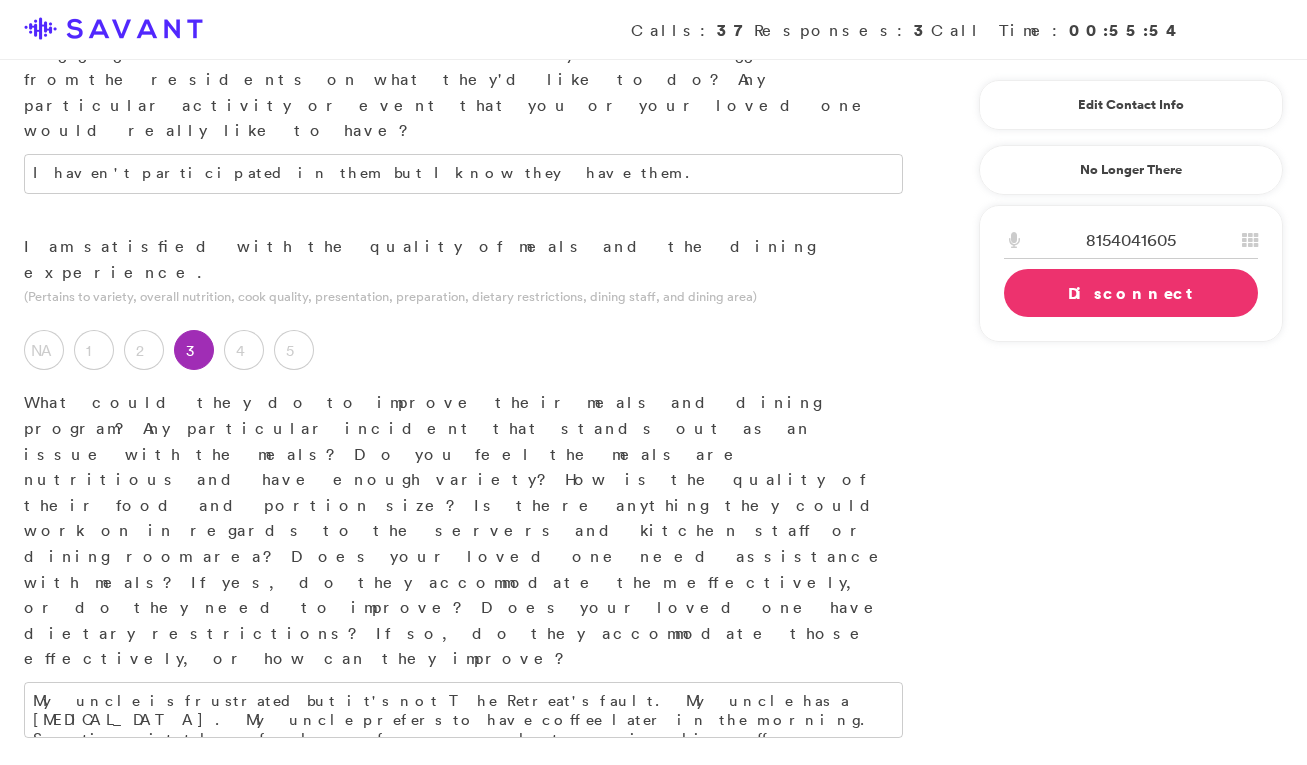 type on "A resident's family member had spare Oxygen tanks, which assisted my uncle's need for Oxygen." 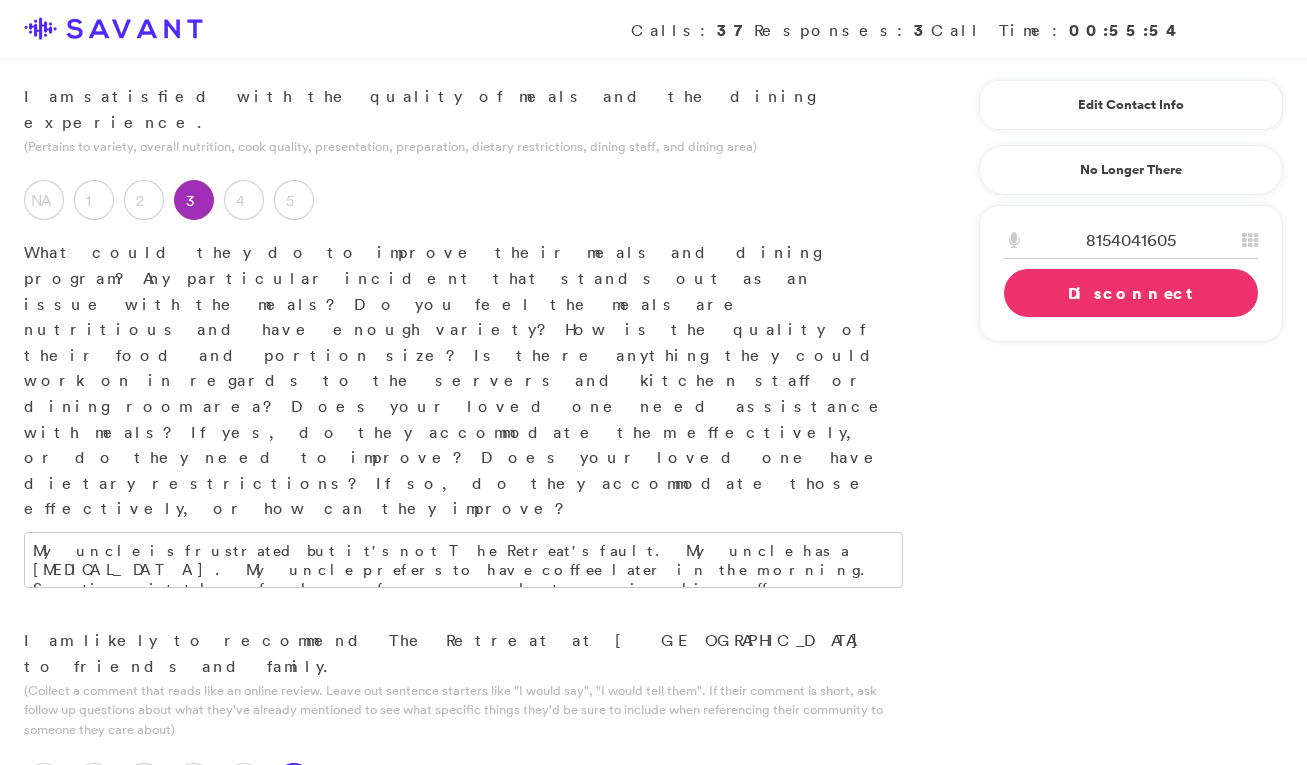 scroll, scrollTop: 2176, scrollLeft: 0, axis: vertical 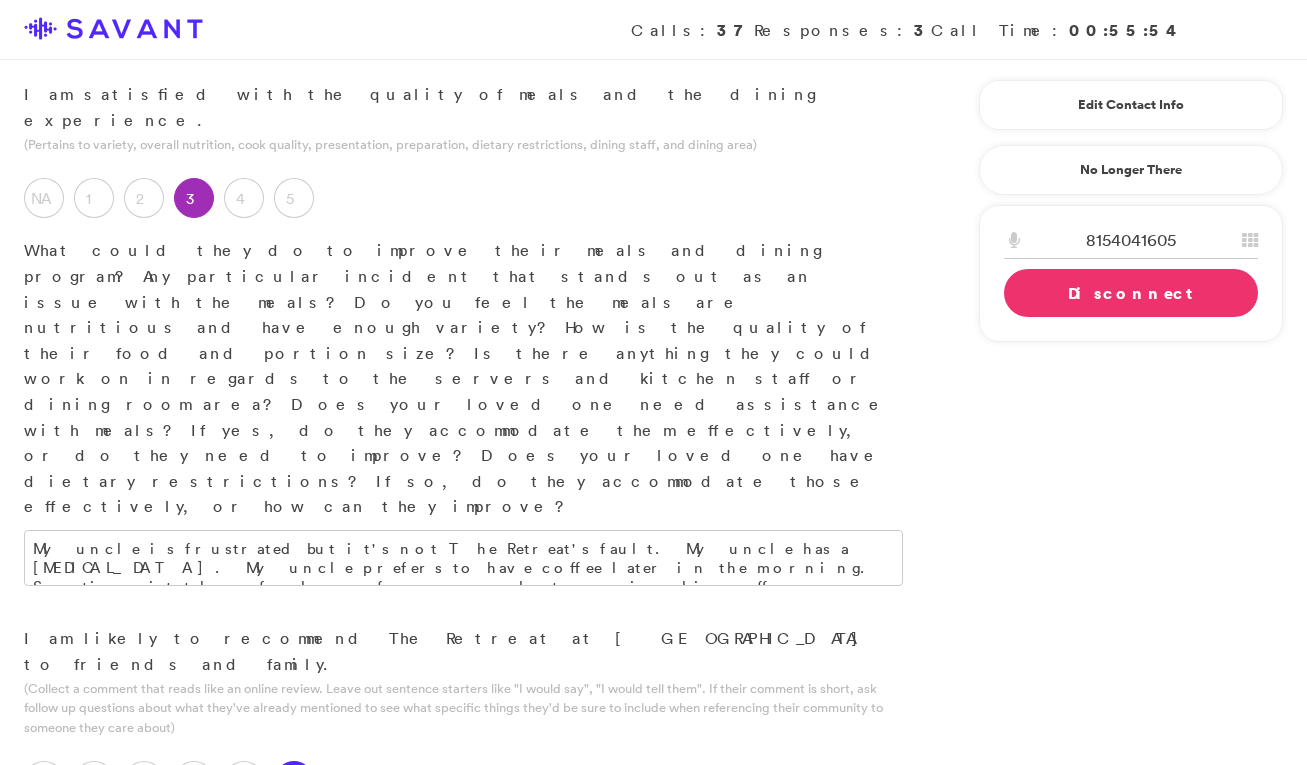 click at bounding box center [463, 1128] 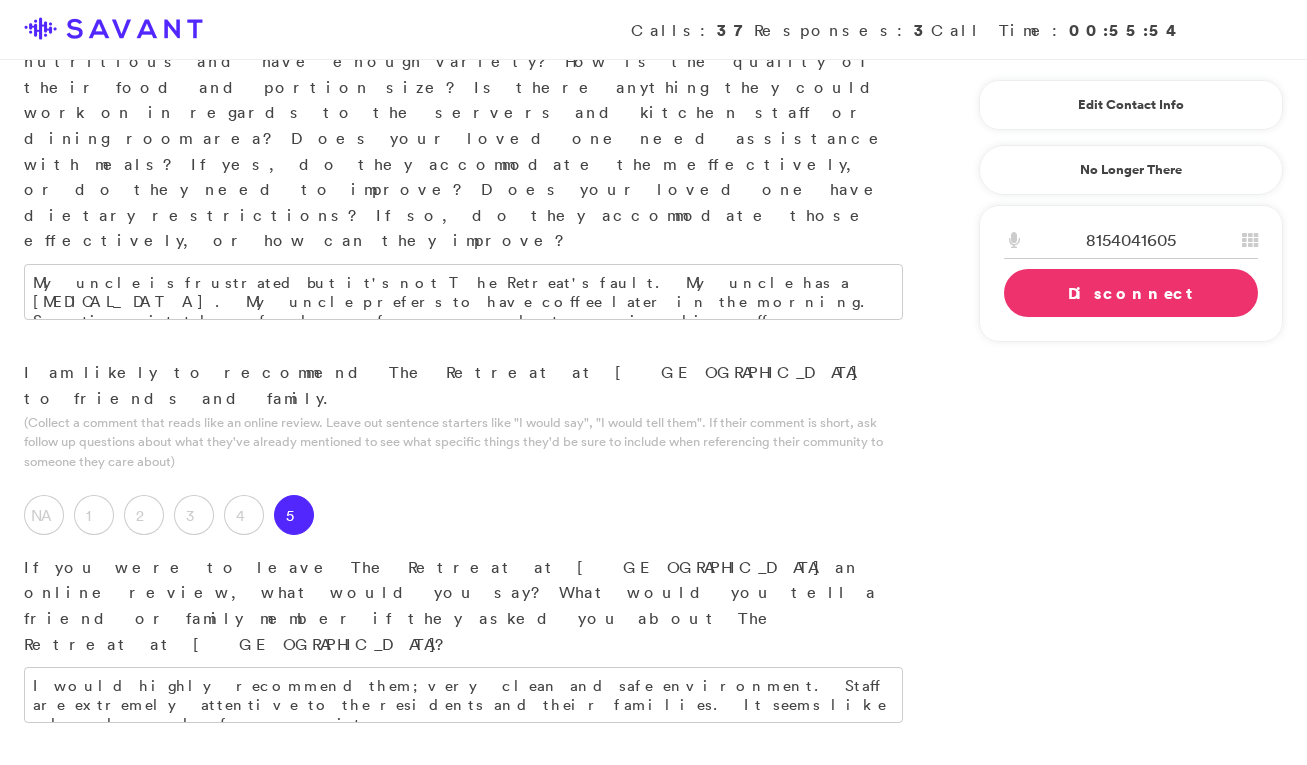 scroll, scrollTop: 2460, scrollLeft: 0, axis: vertical 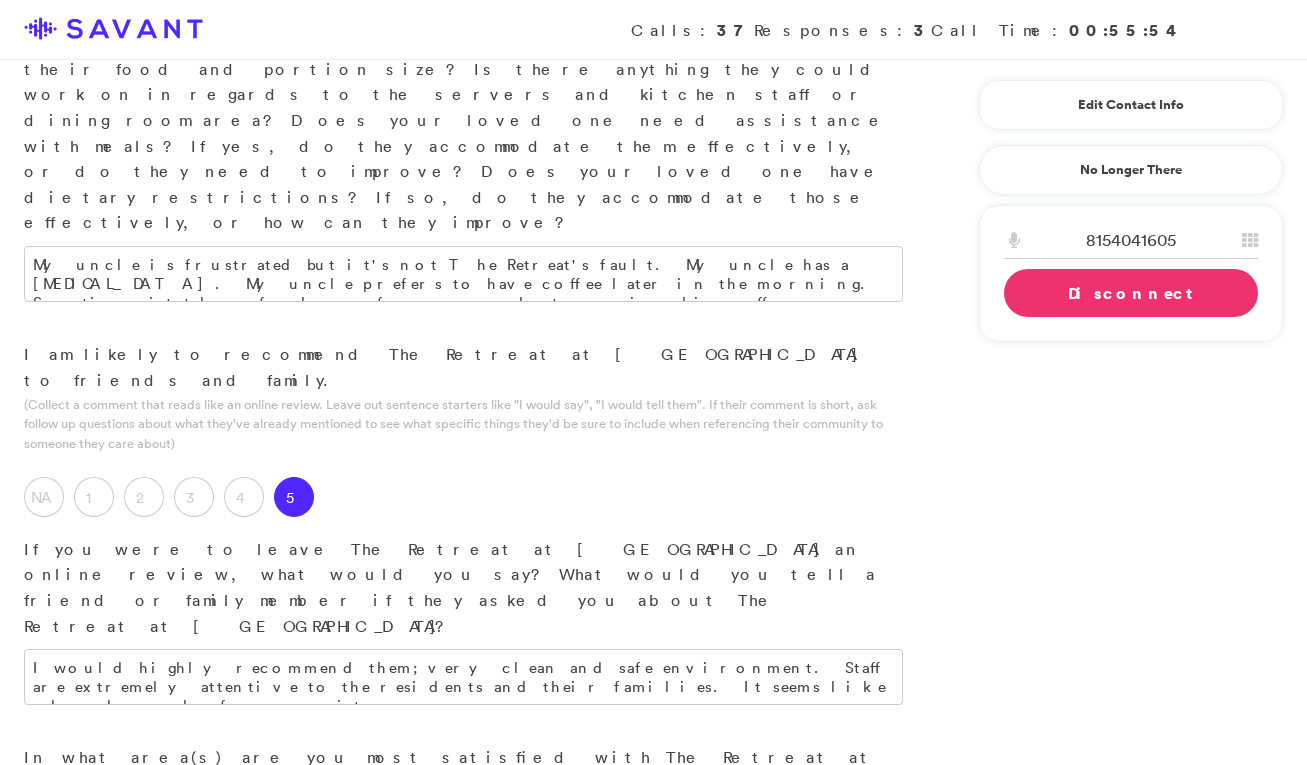type on "The communication, I am far away from my uncle, but The Retreat lets me know when things happen, so that I can address them as the situations come up." 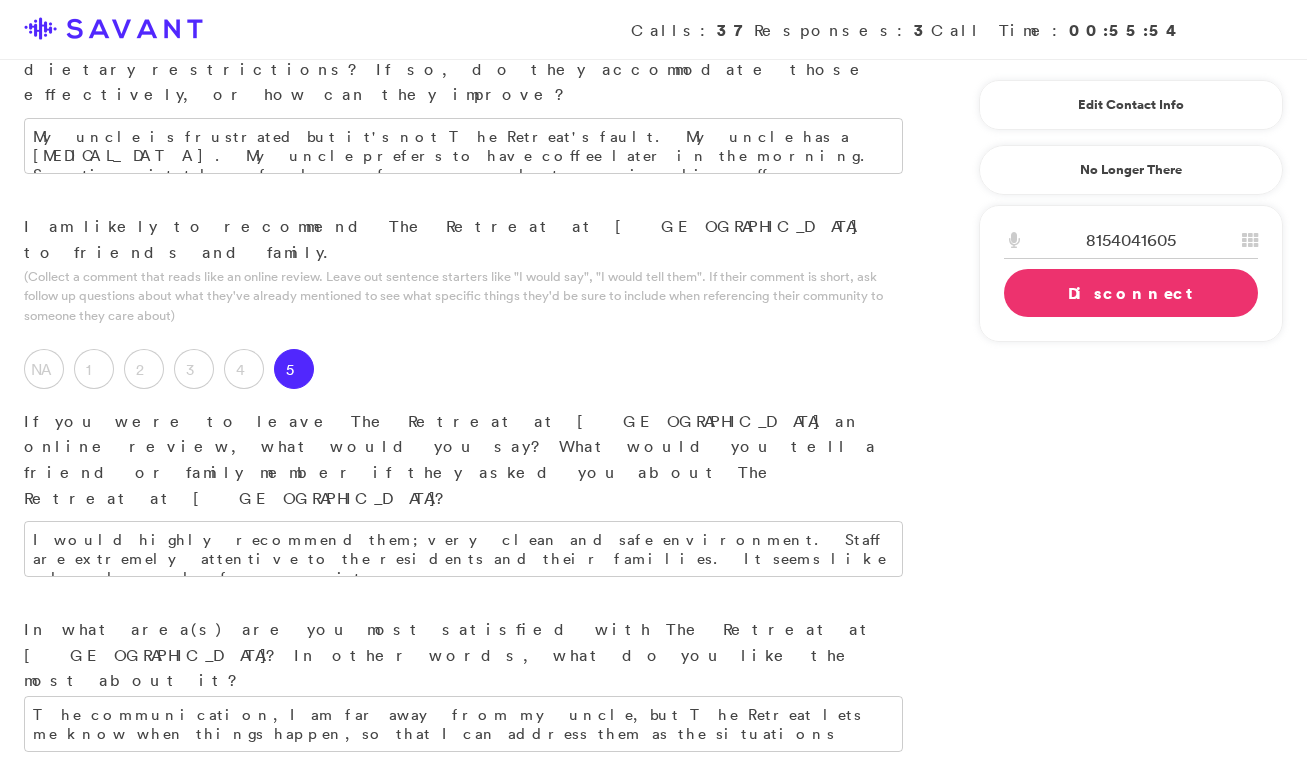 scroll, scrollTop: 2610, scrollLeft: 0, axis: vertical 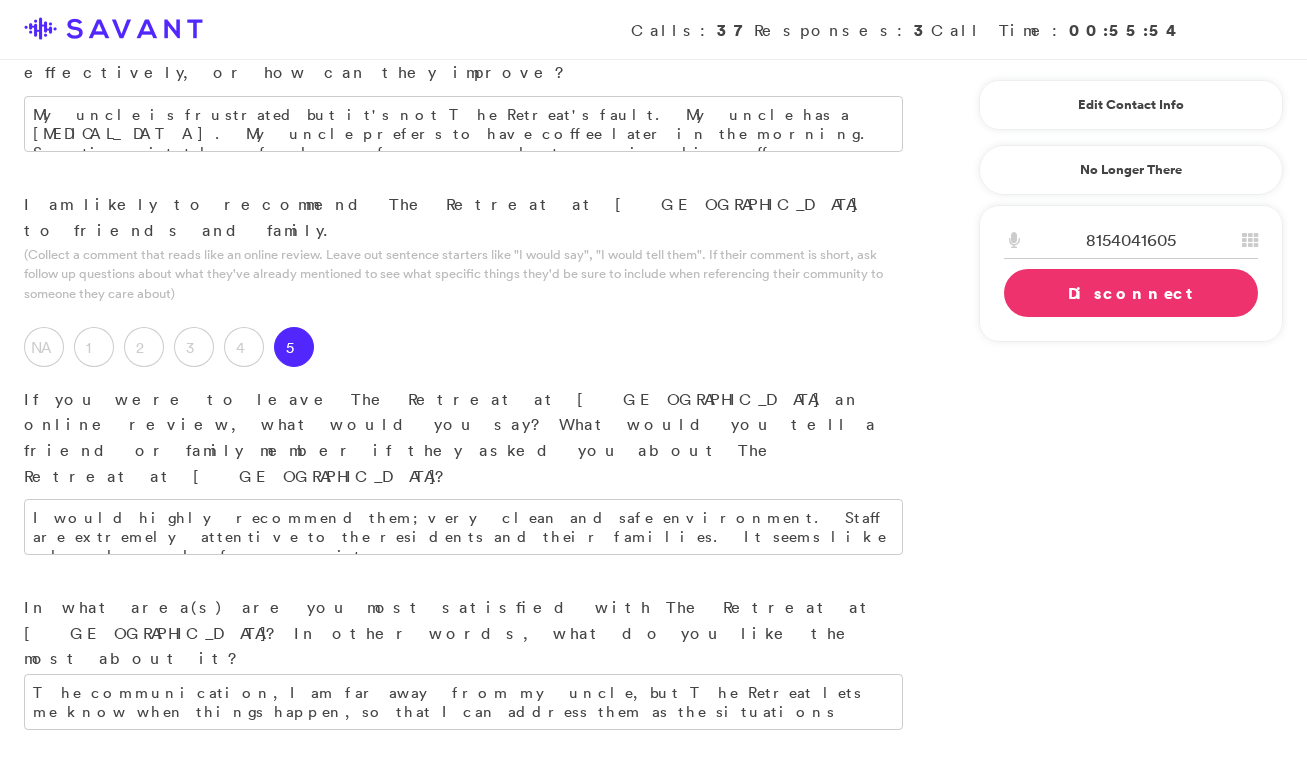click on "Disconnect" at bounding box center (1131, 293) 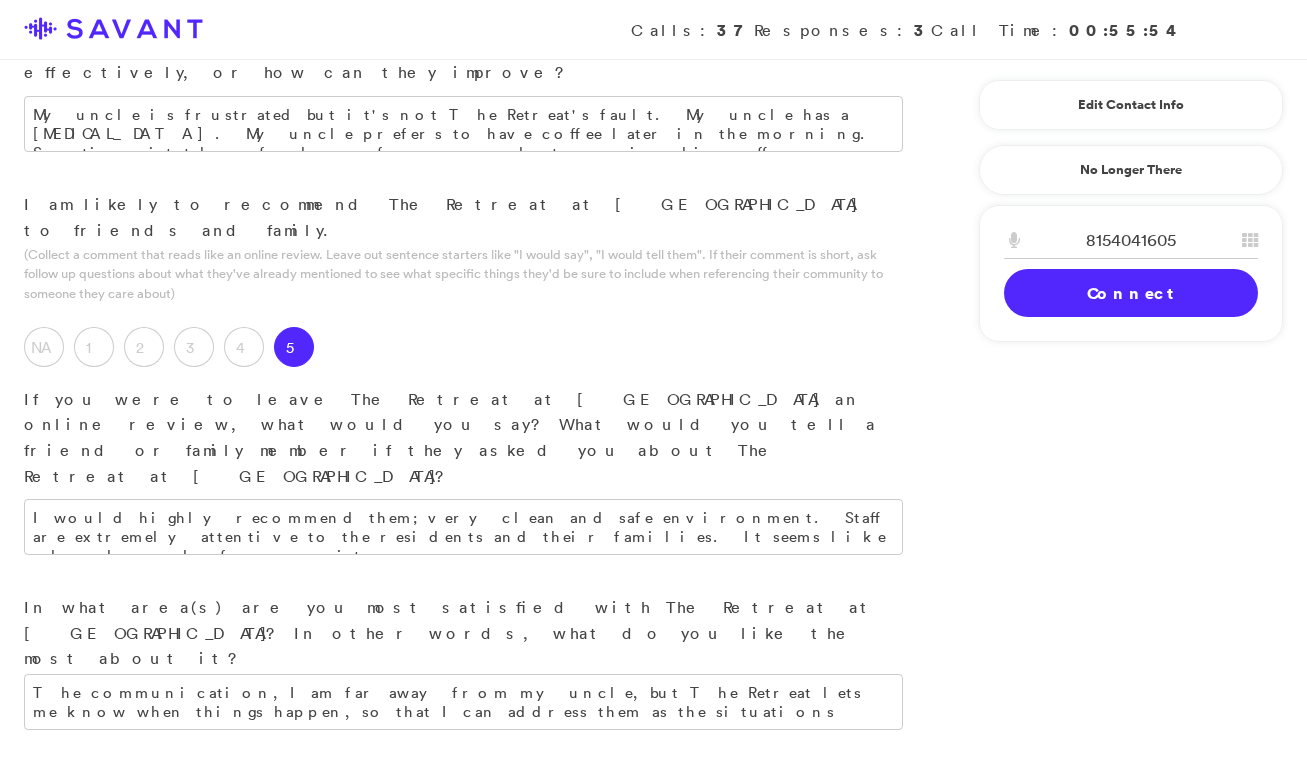 click on "Submit & Next" at bounding box center (150, 1335) 